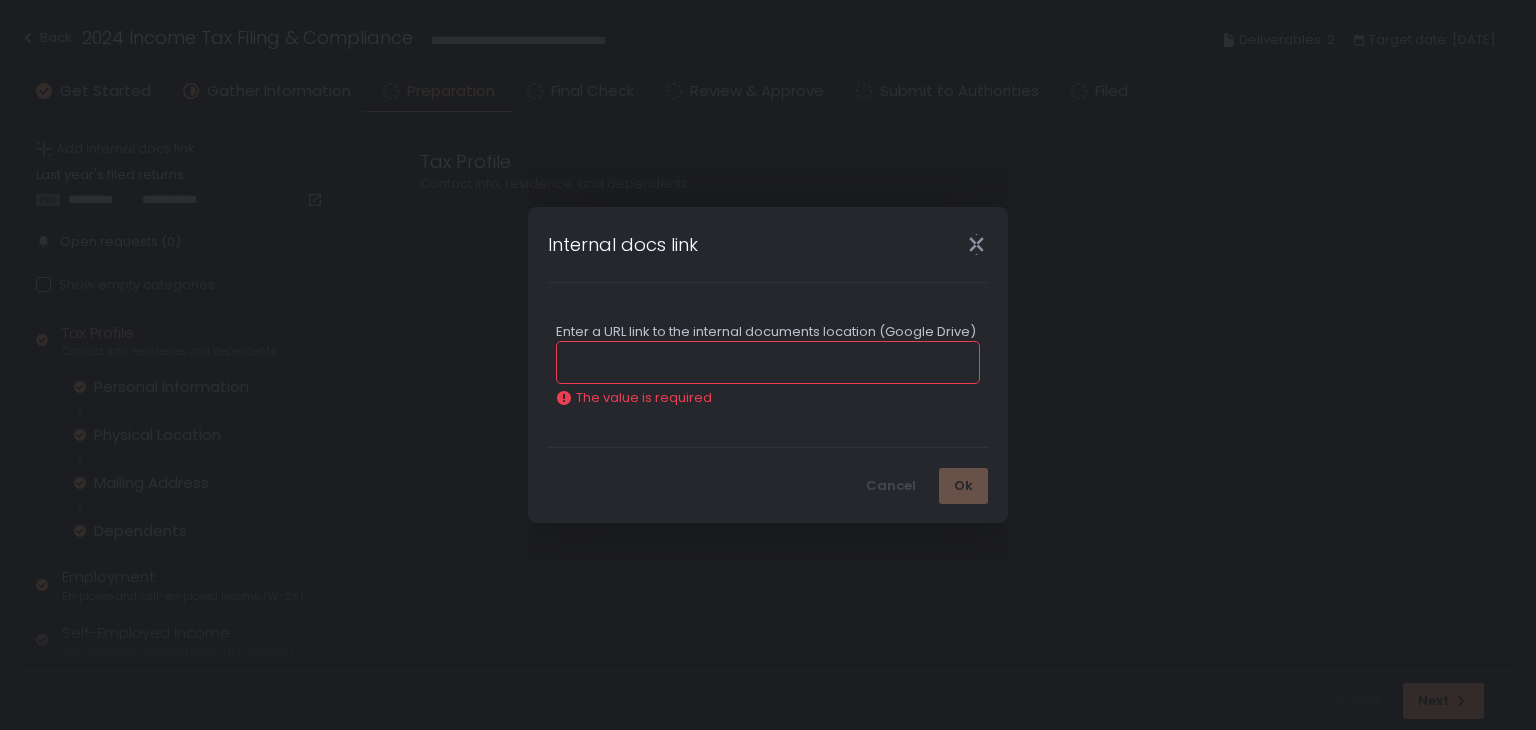 scroll, scrollTop: 0, scrollLeft: 0, axis: both 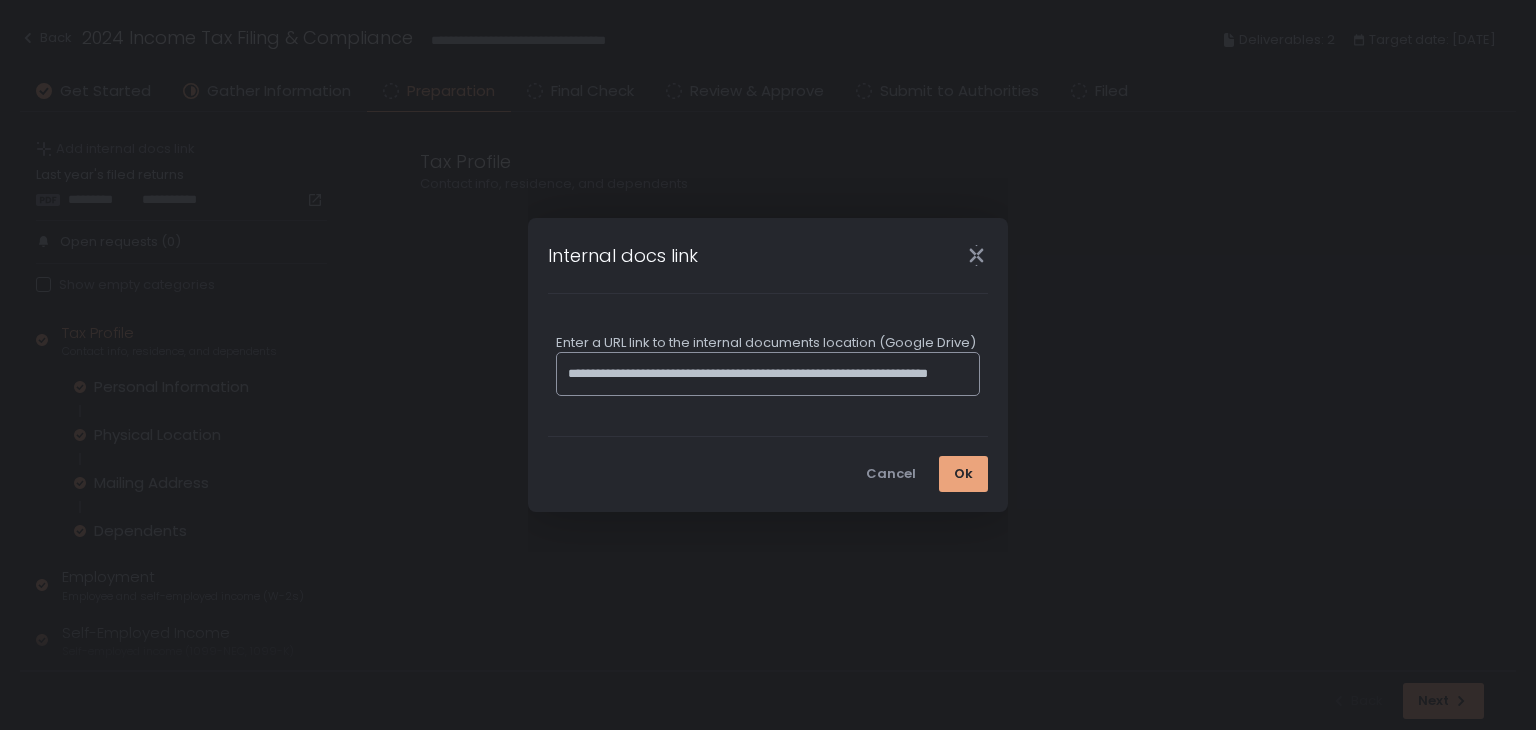 type on "**********" 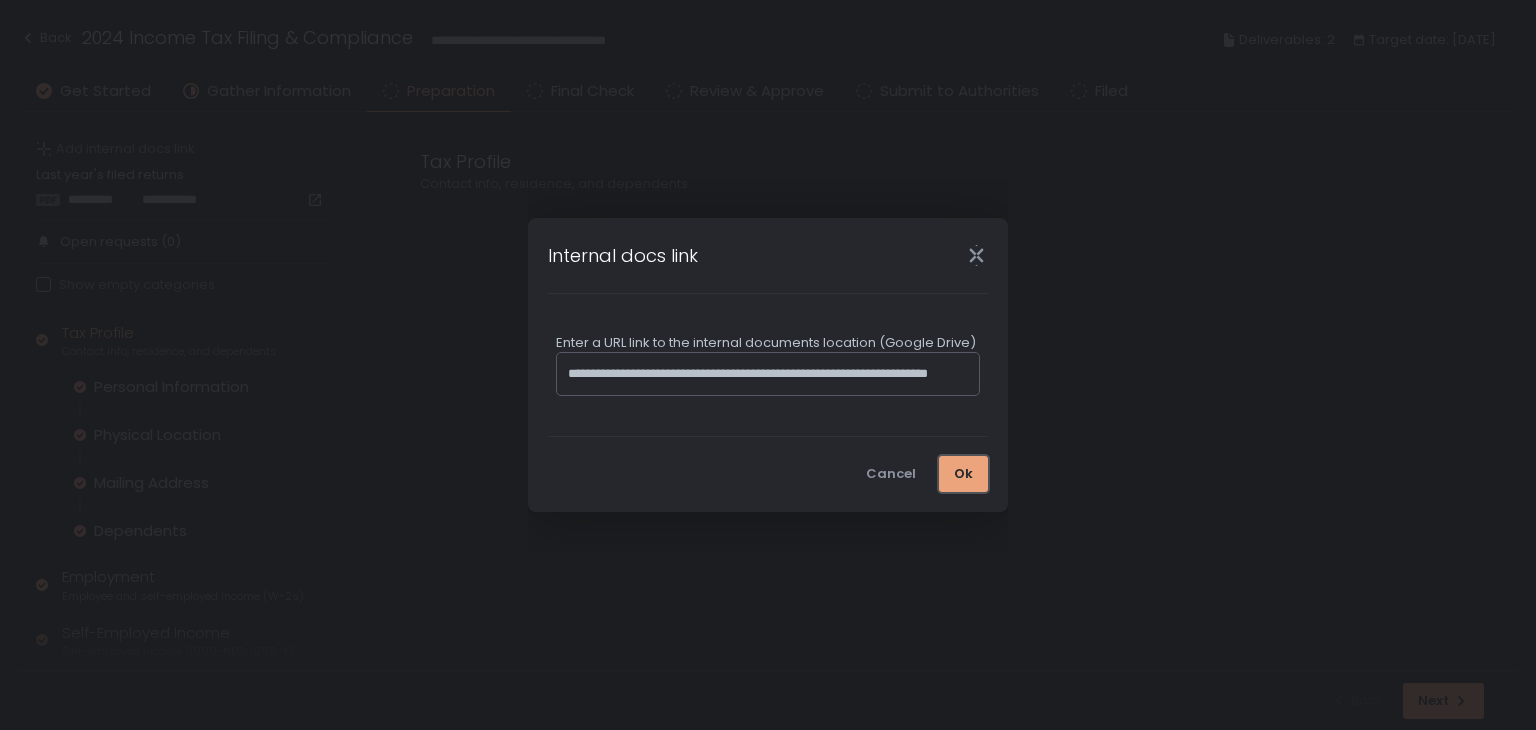 scroll, scrollTop: 0, scrollLeft: 0, axis: both 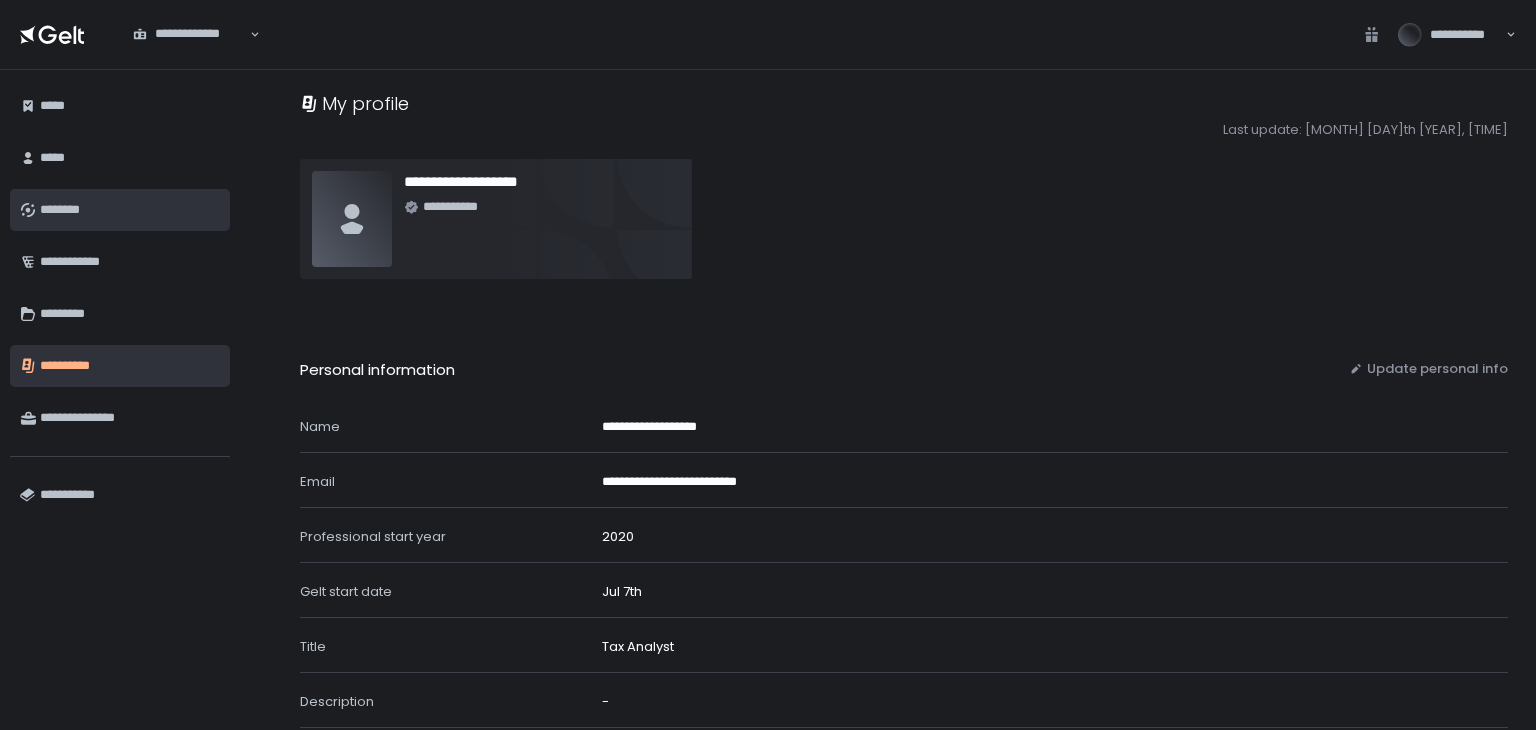 click on "********" at bounding box center (130, 210) 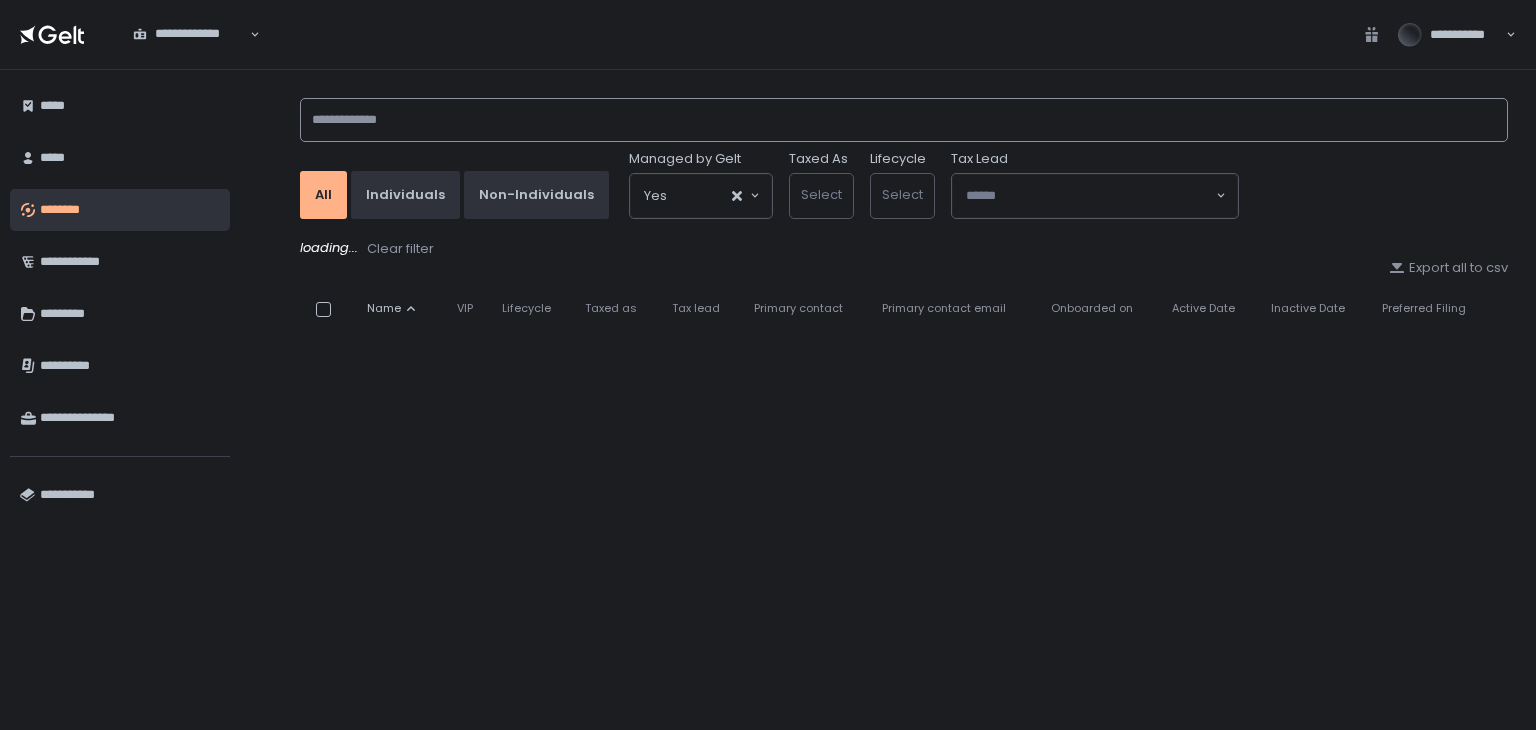 click 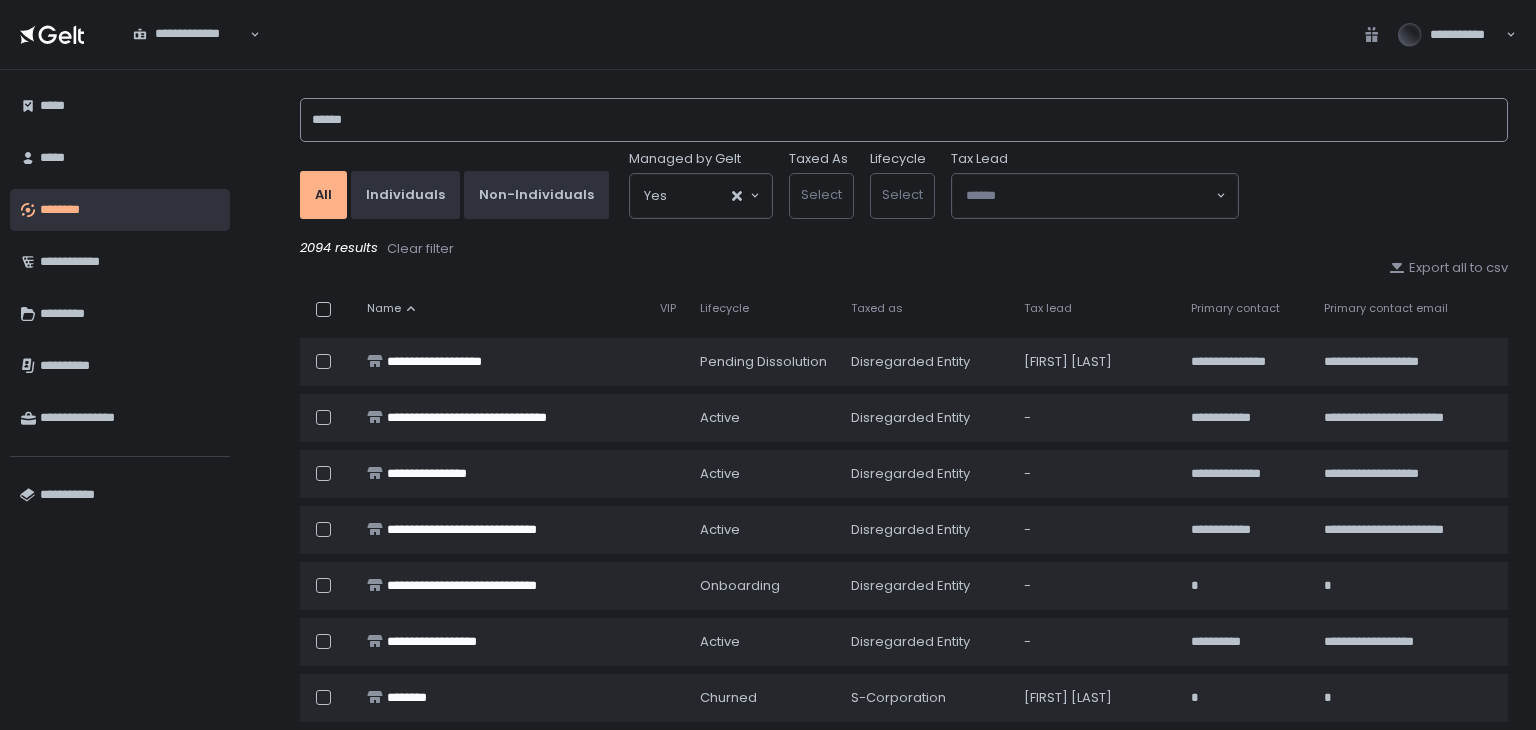 type on "******" 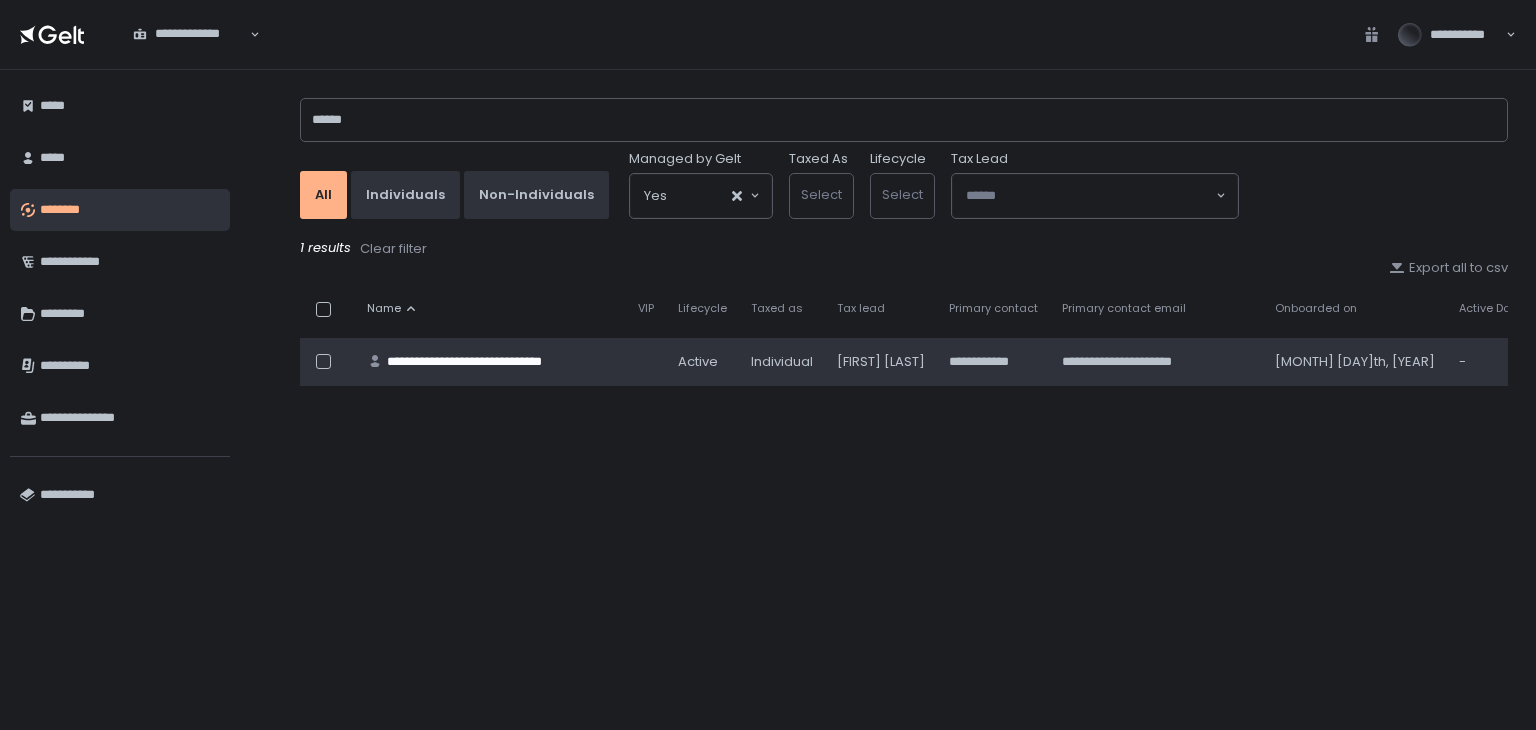click at bounding box center (323, 361) 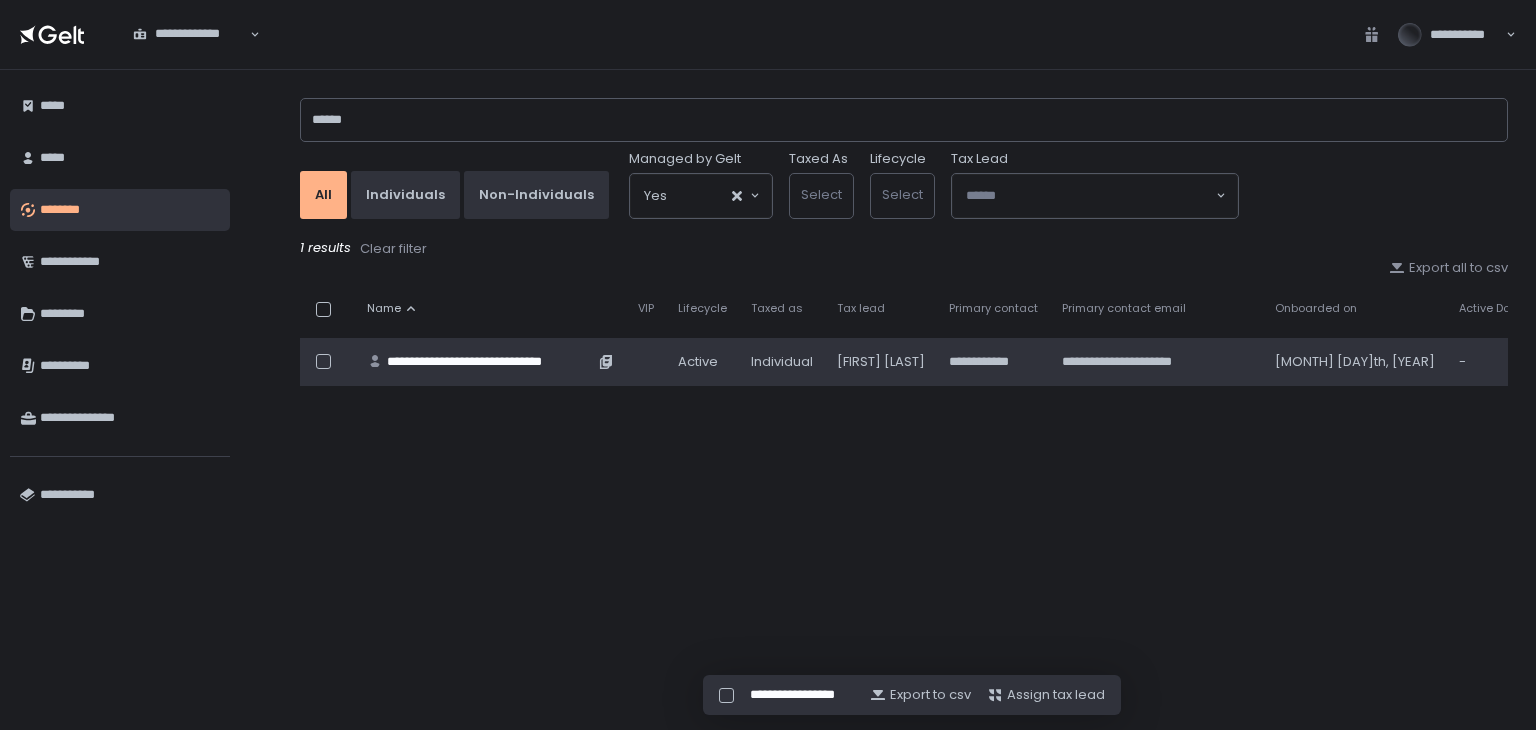 click on "**********" at bounding box center [490, 362] 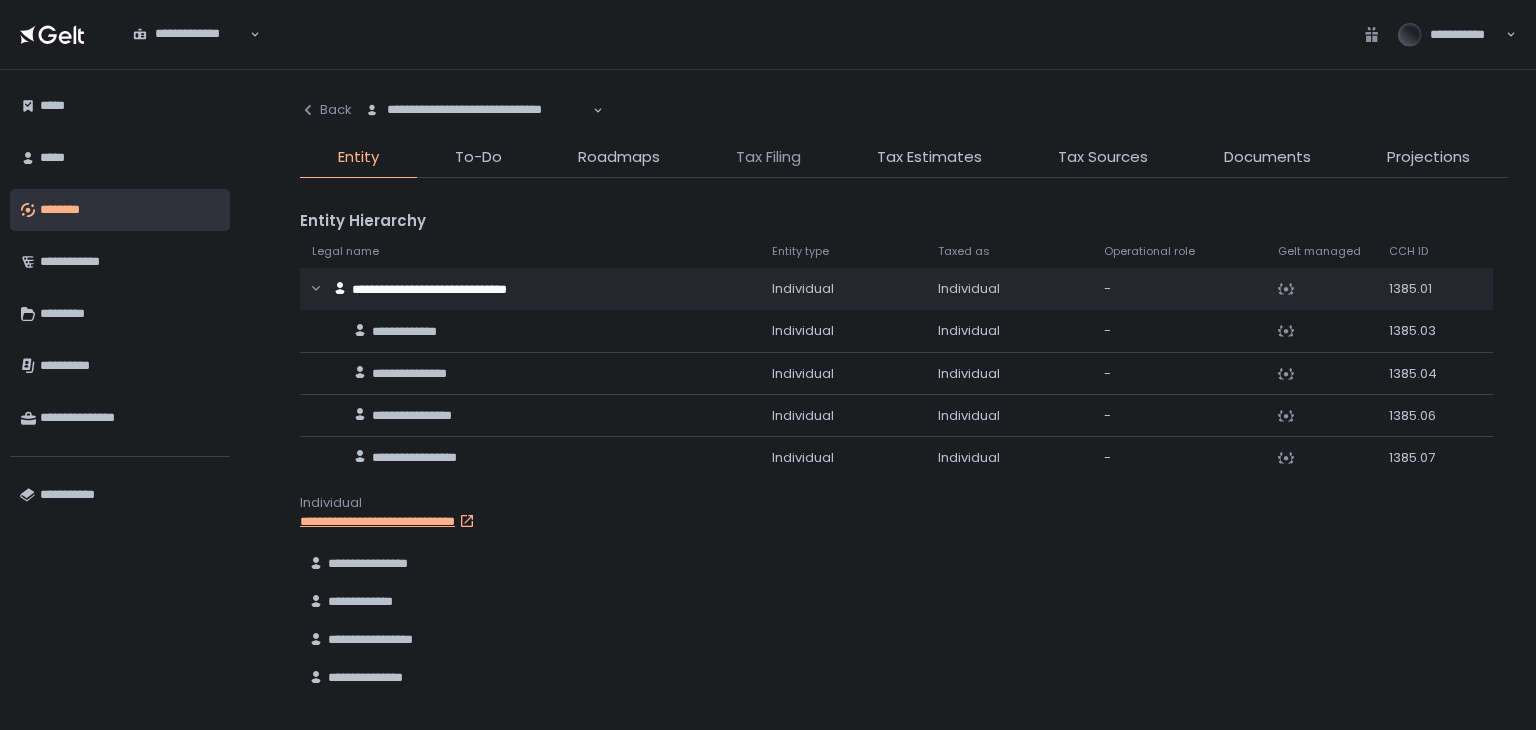 click on "Tax Filing" at bounding box center (768, 157) 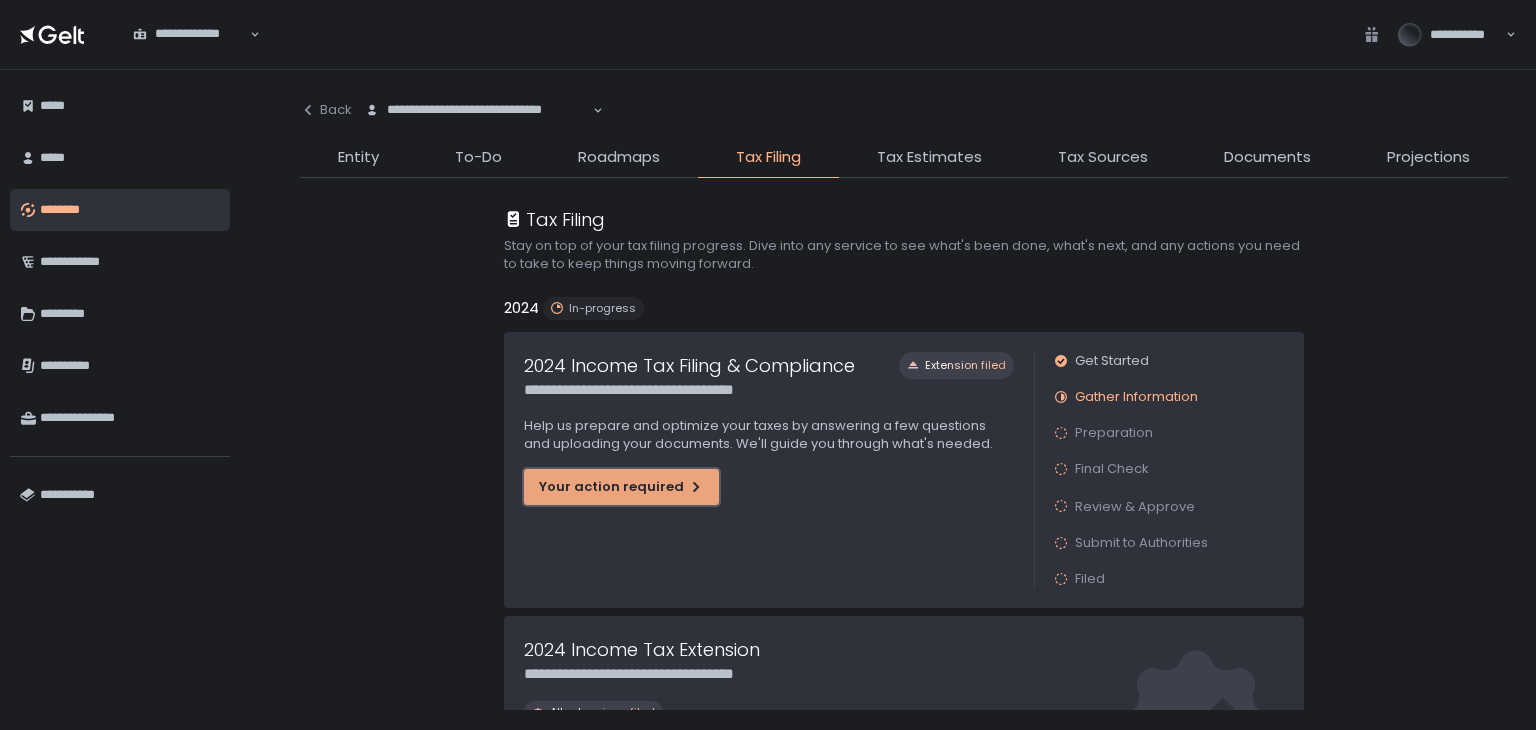 click on "Your action required" 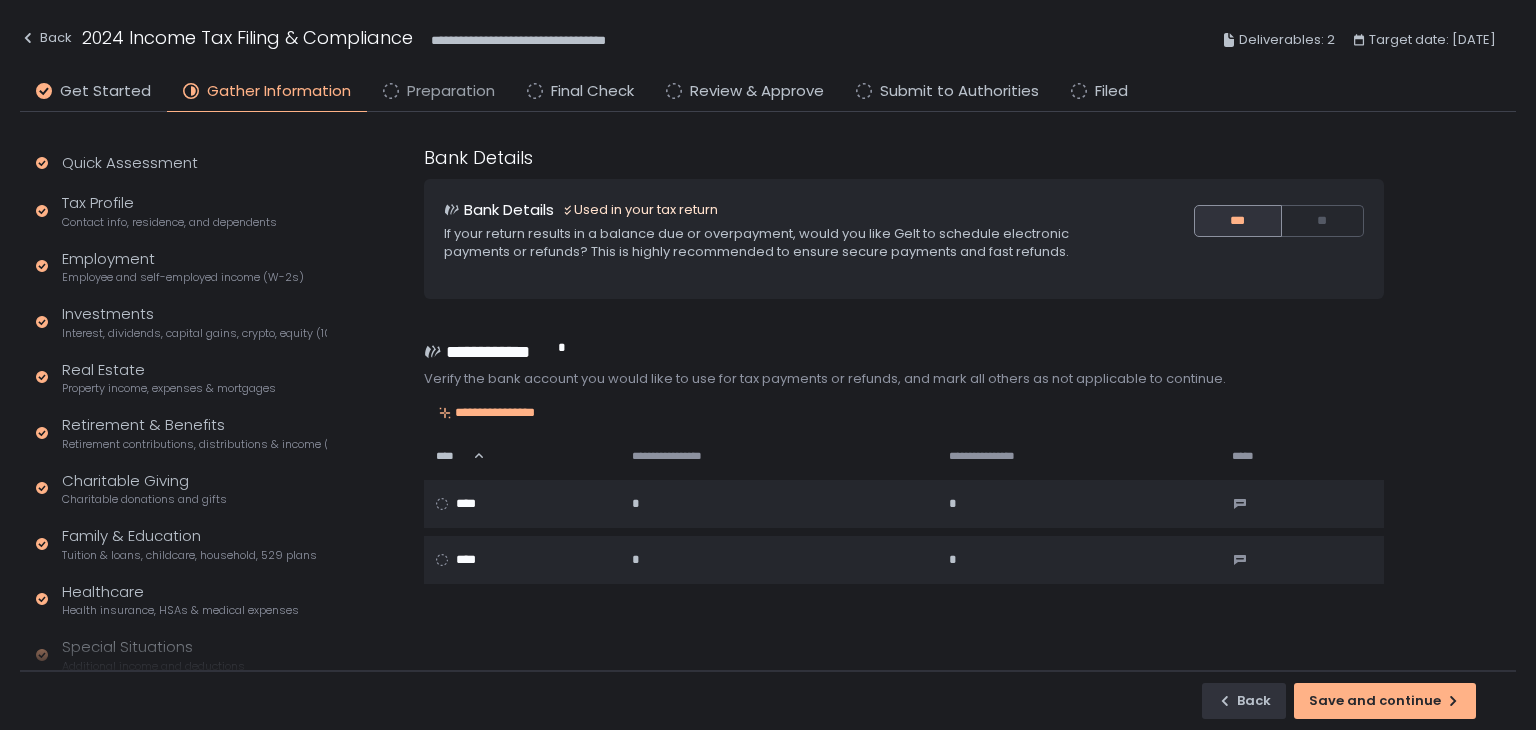 click on "Preparation" at bounding box center [451, 91] 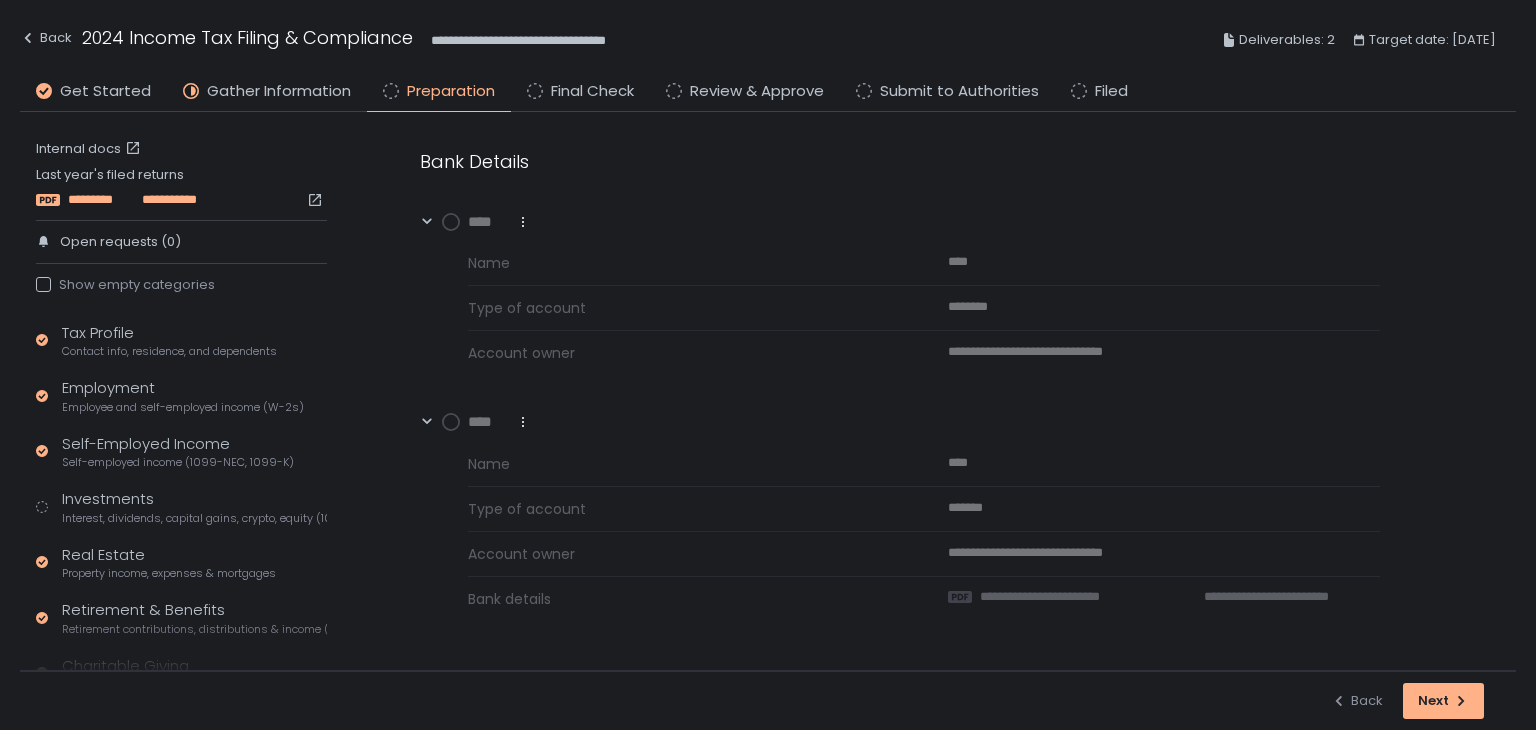 click on "*********" at bounding box center [103, 200] 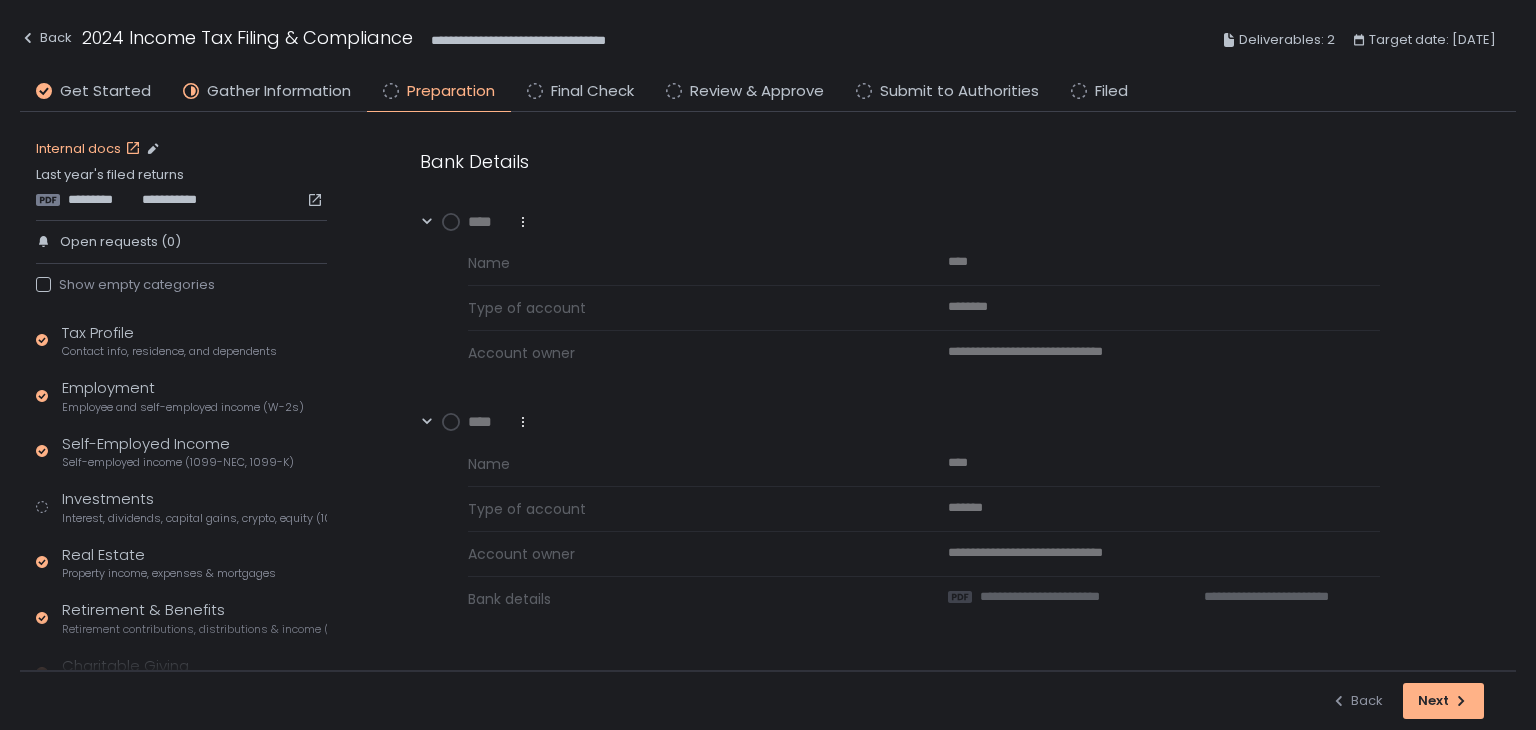 click on "Internal docs" at bounding box center [90, 149] 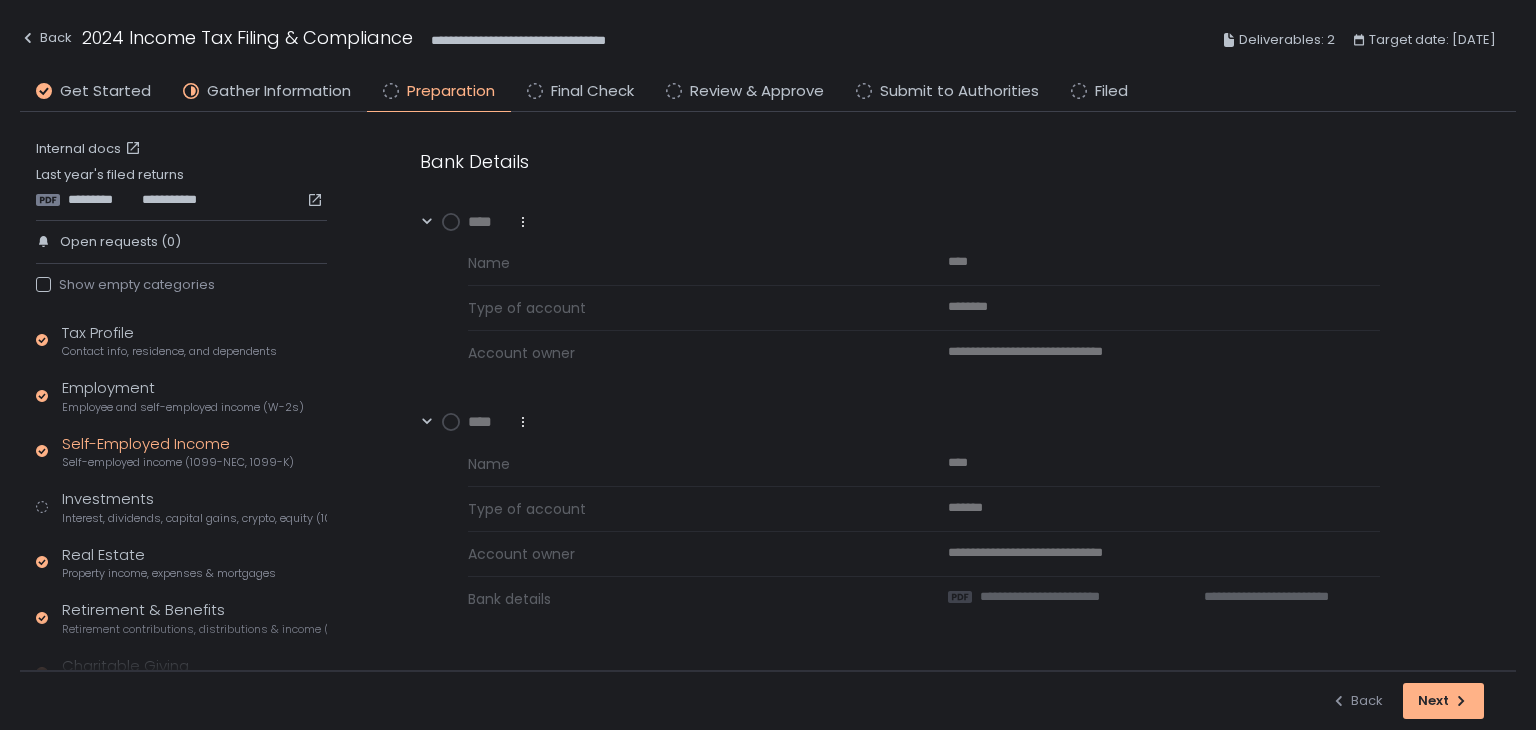 click on "Self-Employed Income Self-employed income (1099-NEC, 1099-K)" 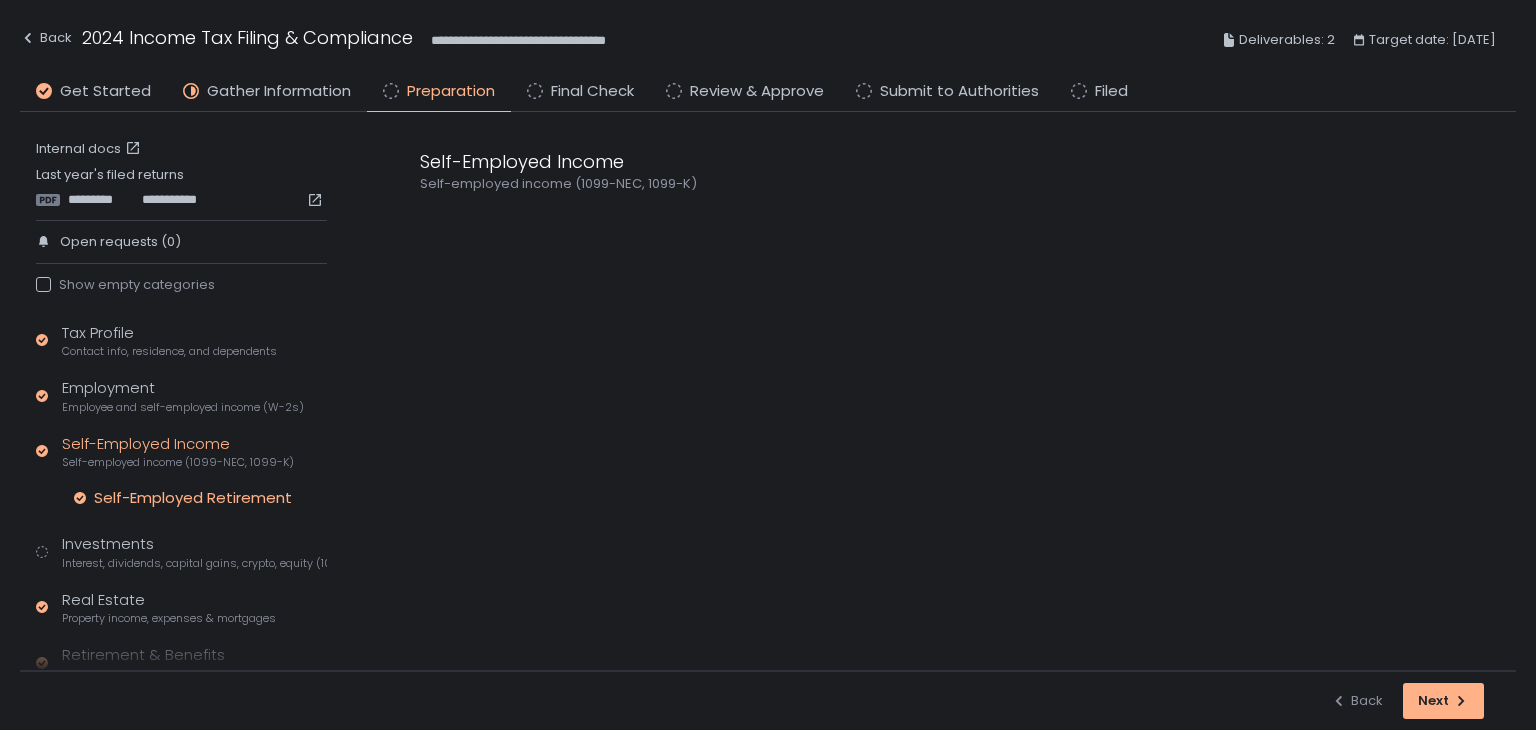 click on "Self-Employed Retirement" 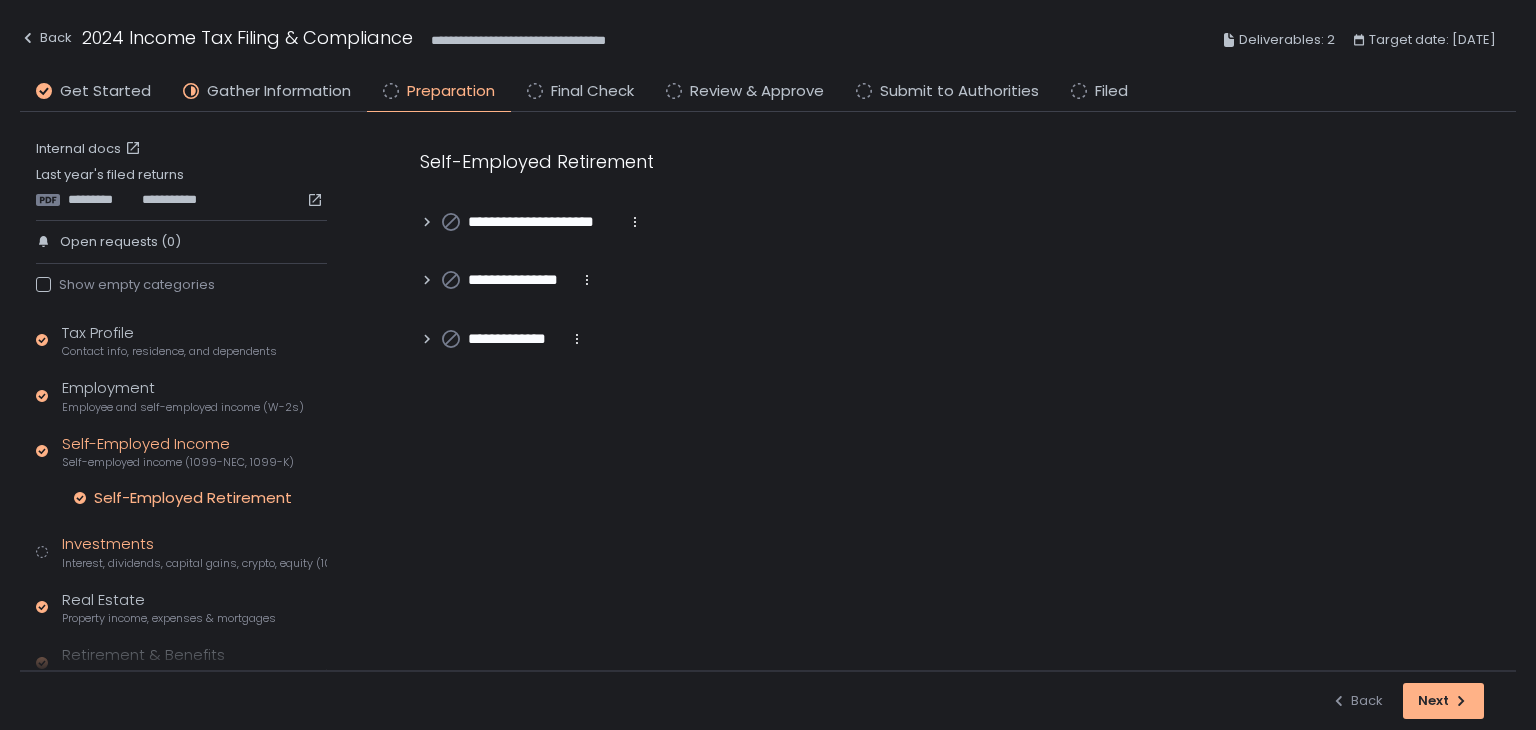 click on "Interest, dividends, capital gains, crypto, equity (1099s, K-1s)" 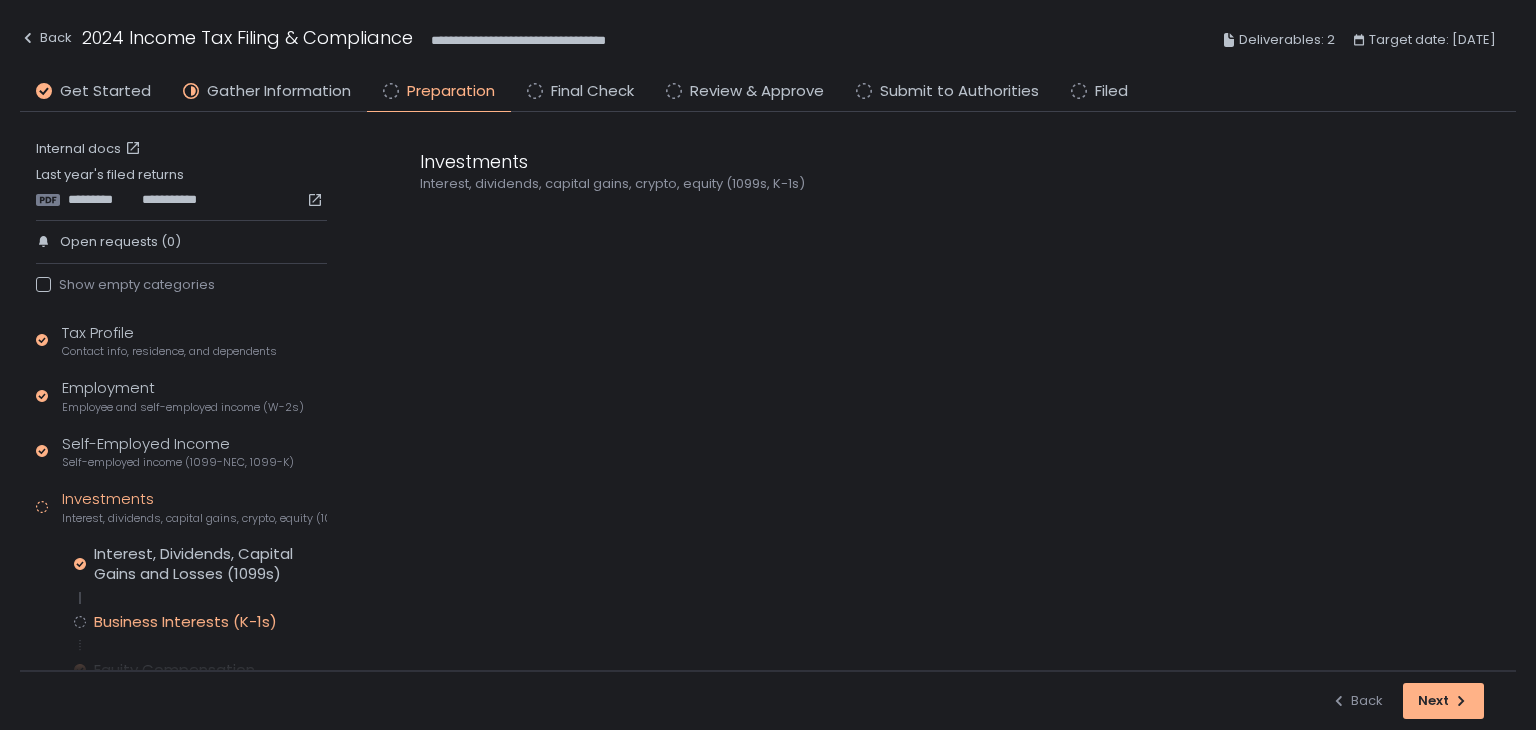 click on "Business Interests (K-1s)" 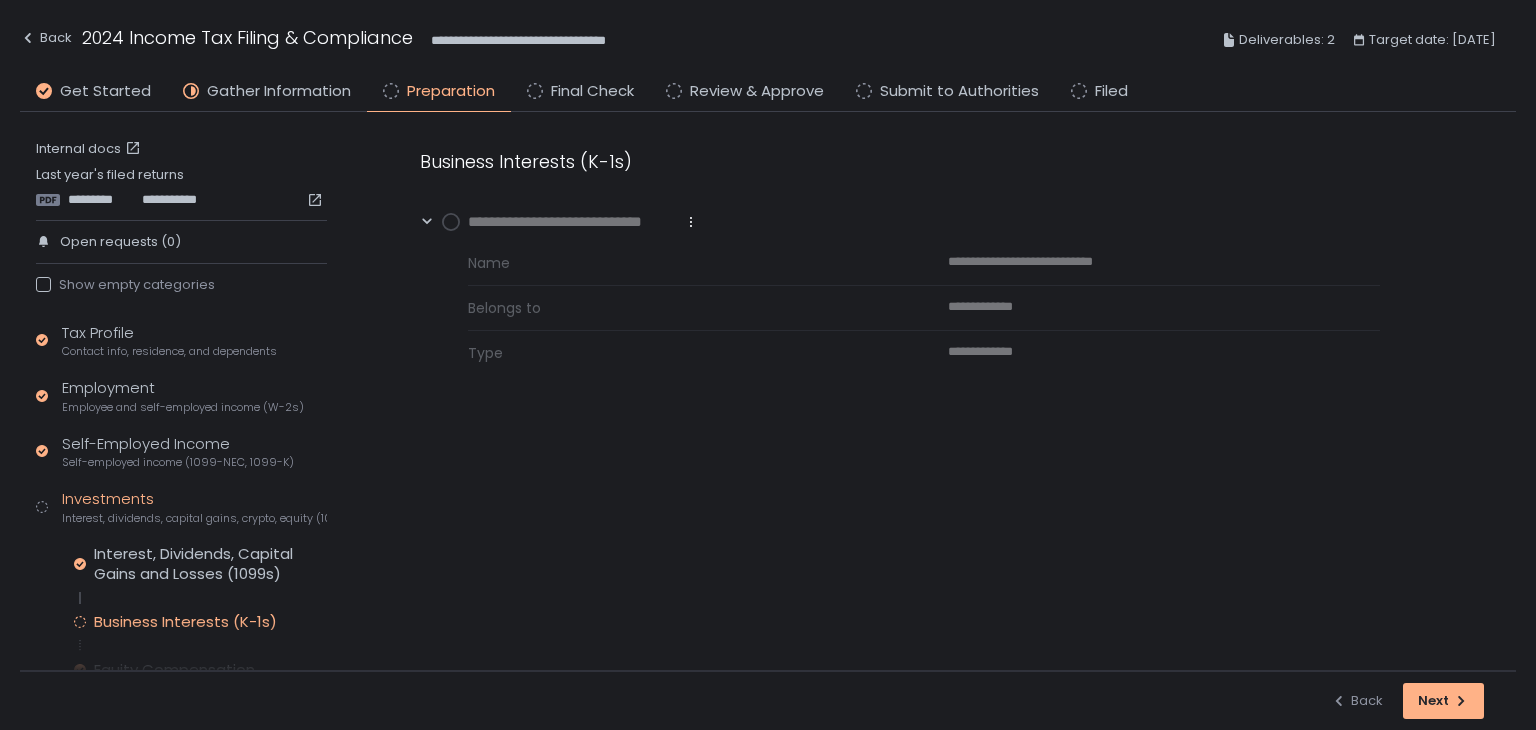 click 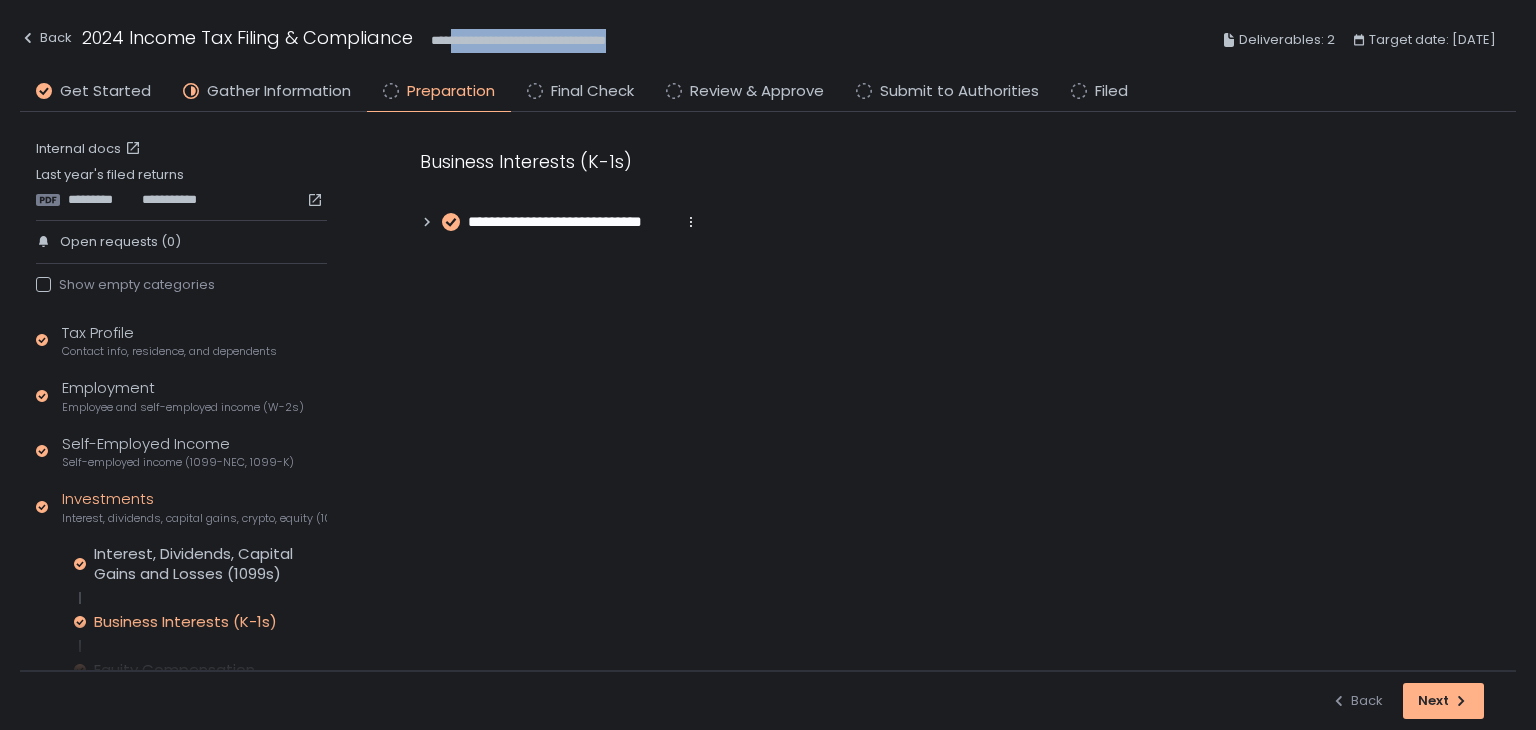 drag, startPoint x: 662, startPoint y: 40, endPoint x: 456, endPoint y: 33, distance: 206.1189 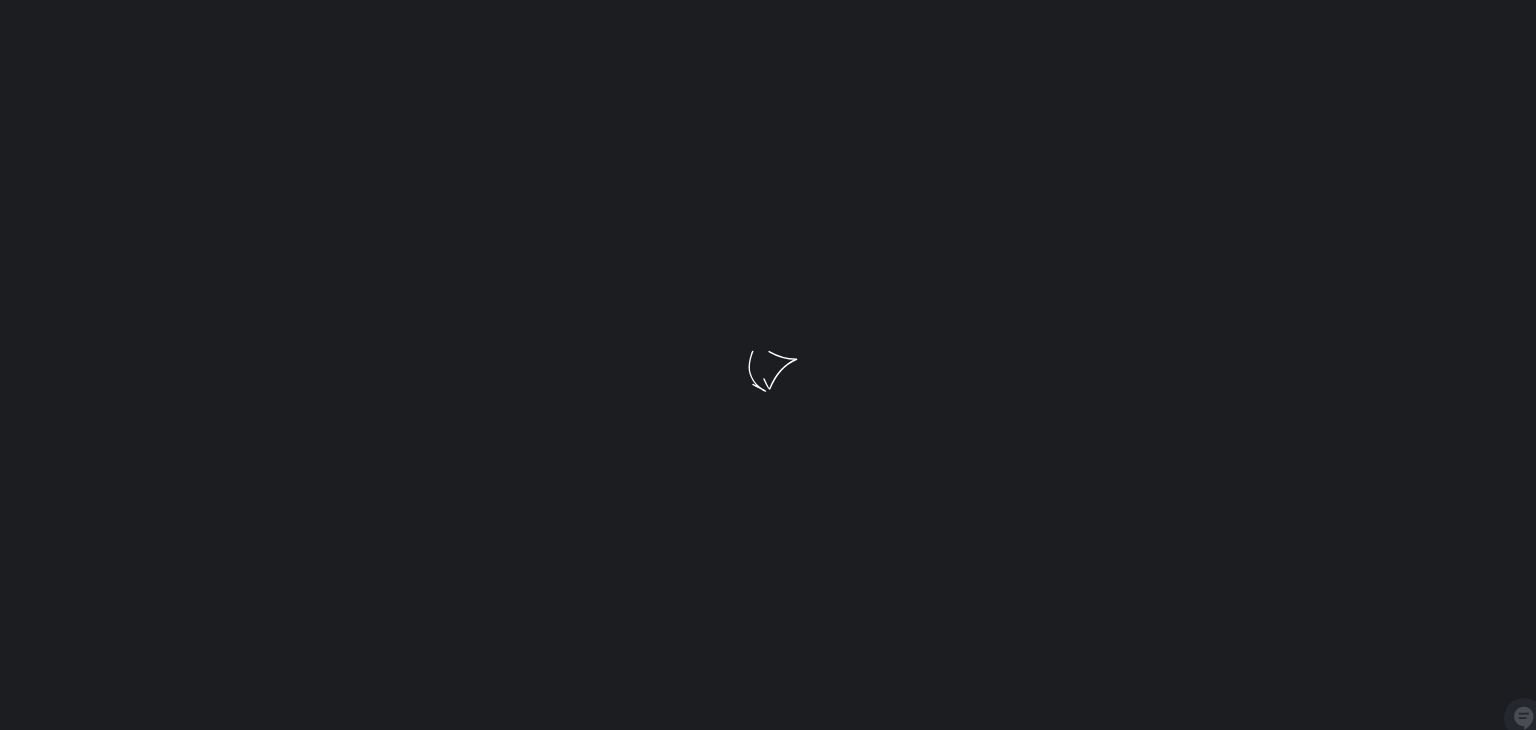 scroll, scrollTop: 0, scrollLeft: 0, axis: both 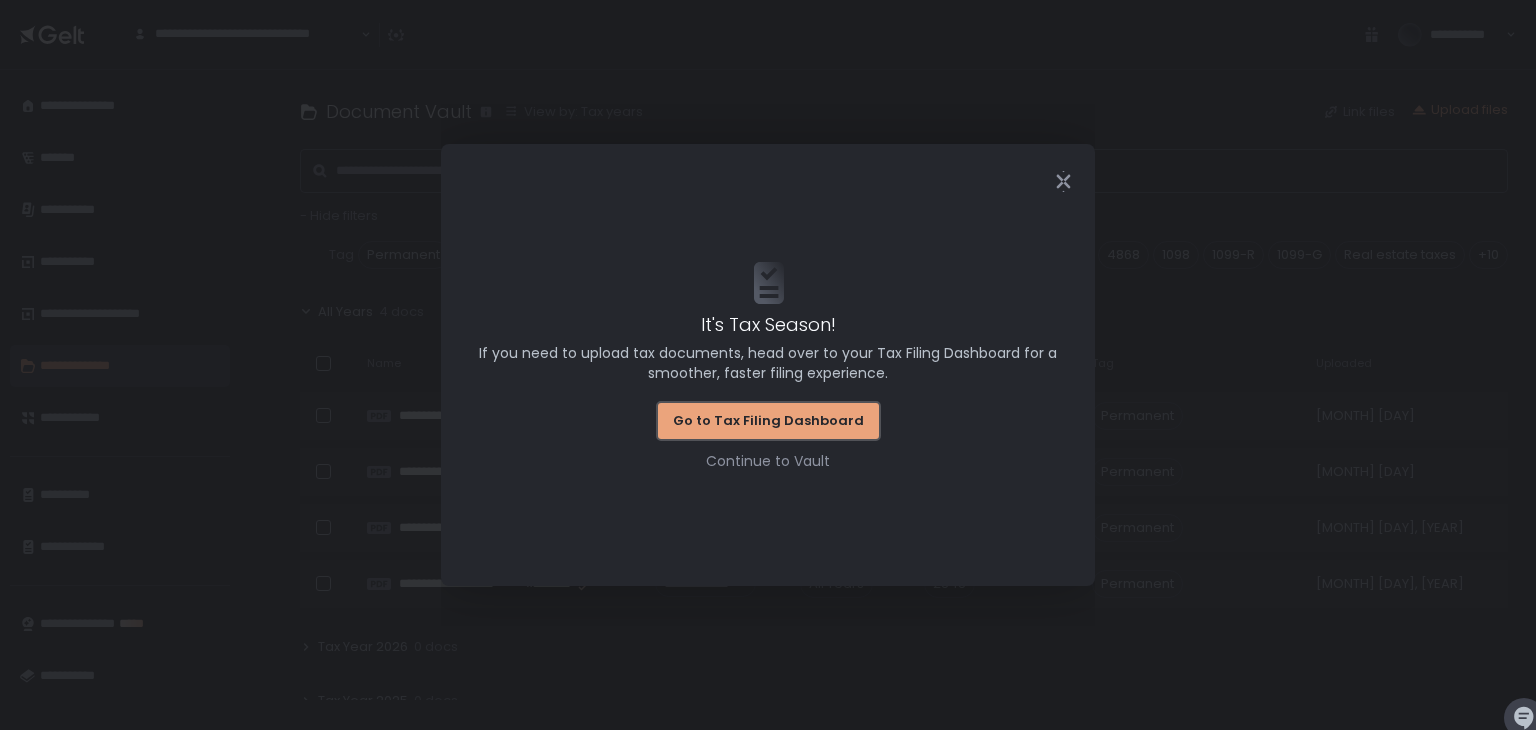 click on "Go to Tax Filing Dashboard" at bounding box center (768, 421) 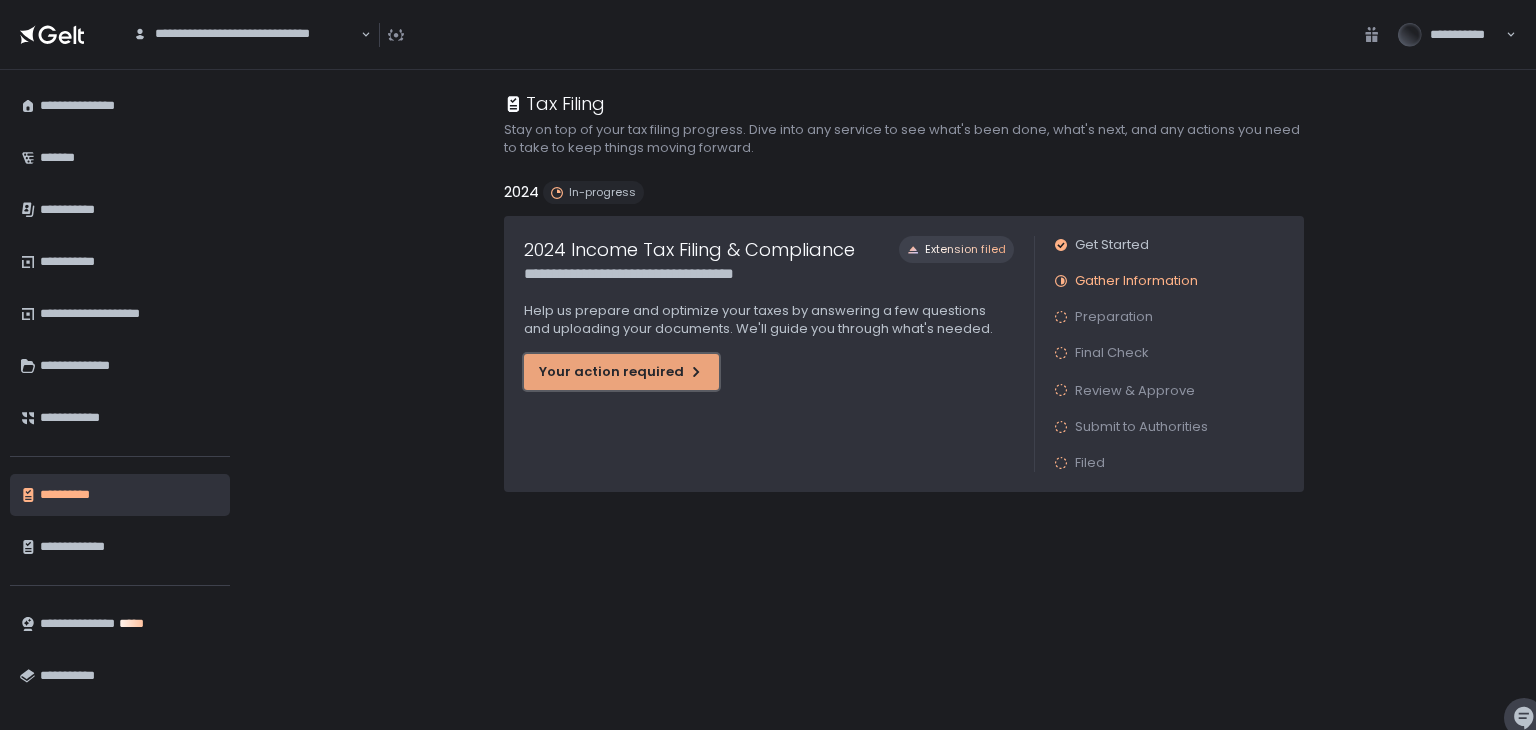 click on "Your action required" 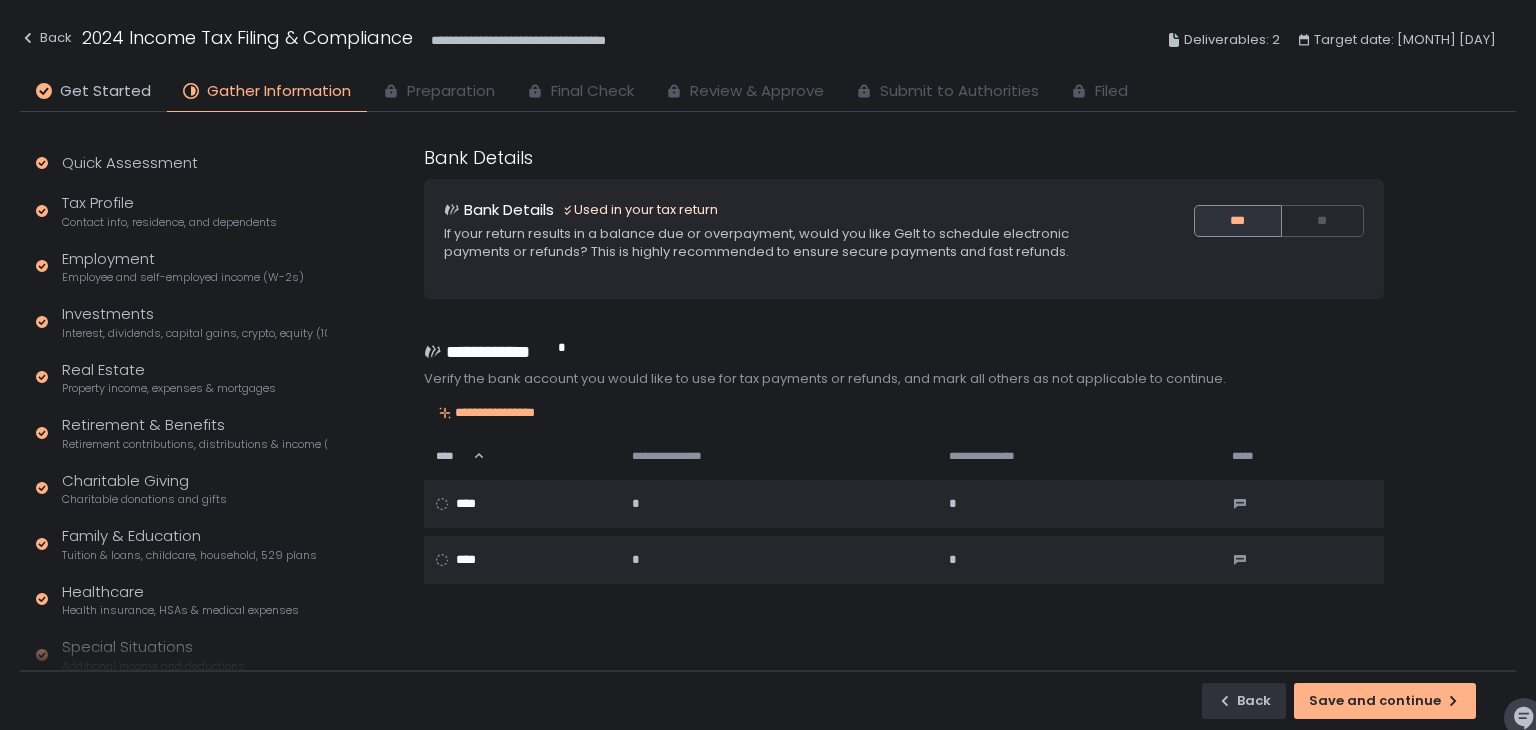 click on "Preparation" at bounding box center (451, 91) 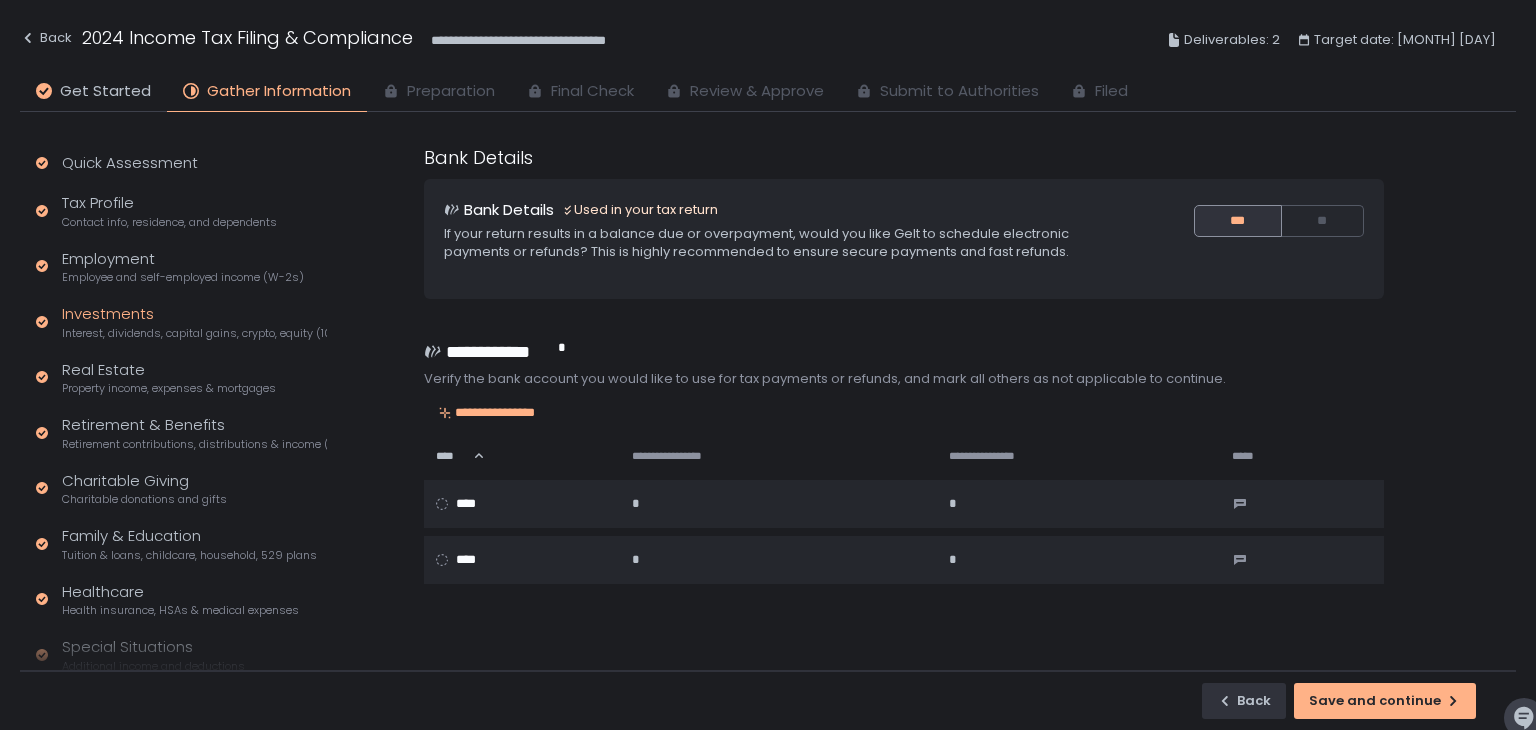 click on "Interest, dividends, capital gains, crypto, equity (1099s, K-1s)" 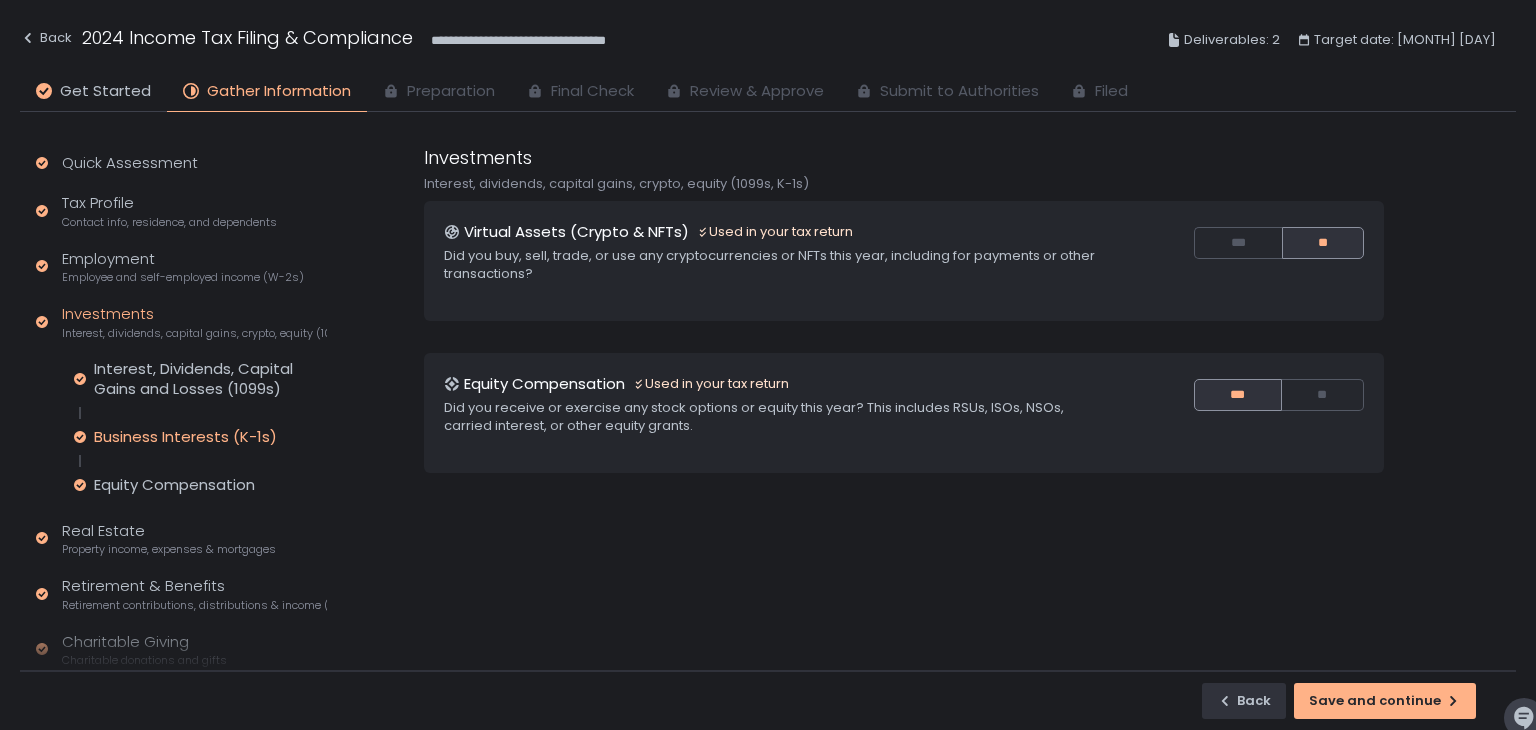 click on "Business Interests (K-1s)" 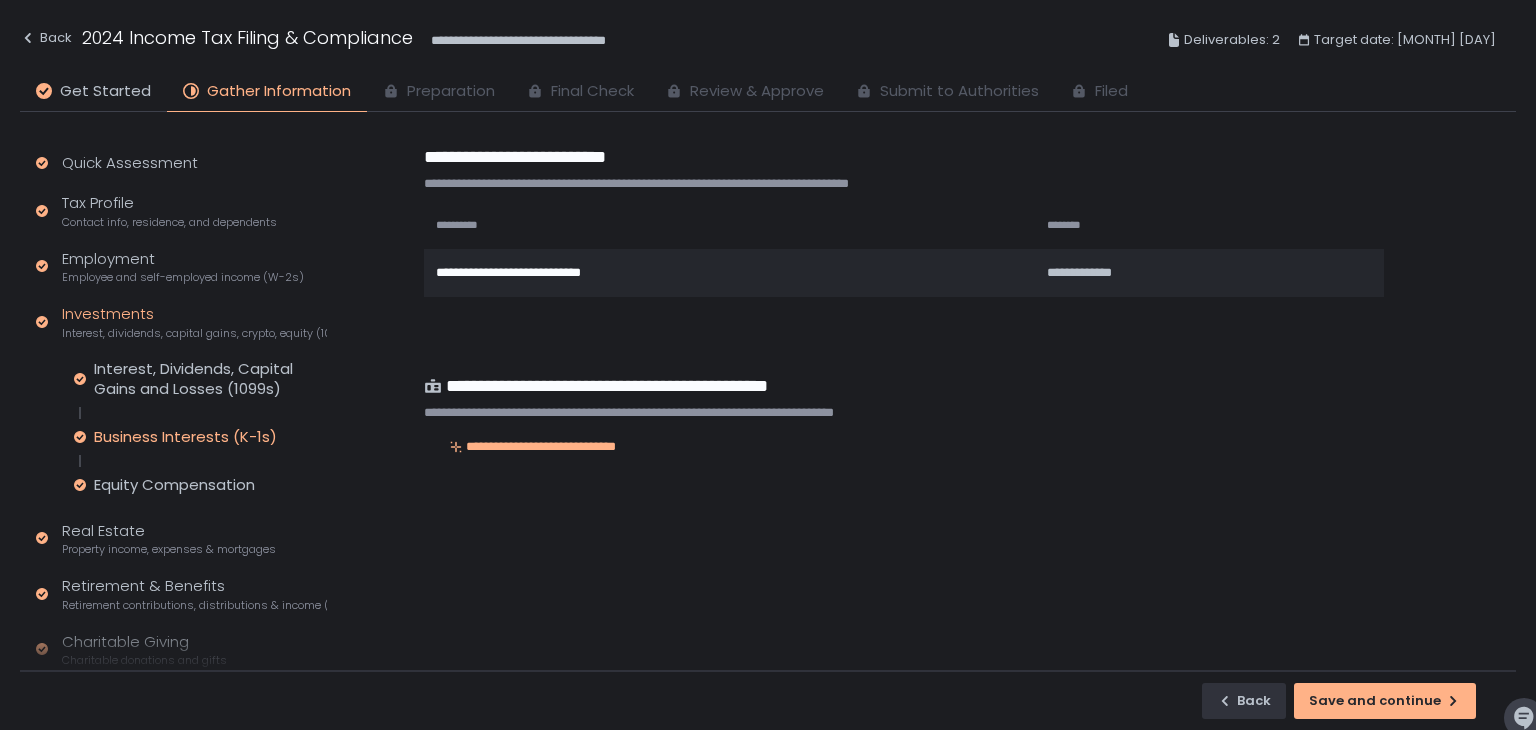 click on "Preparation" at bounding box center (451, 91) 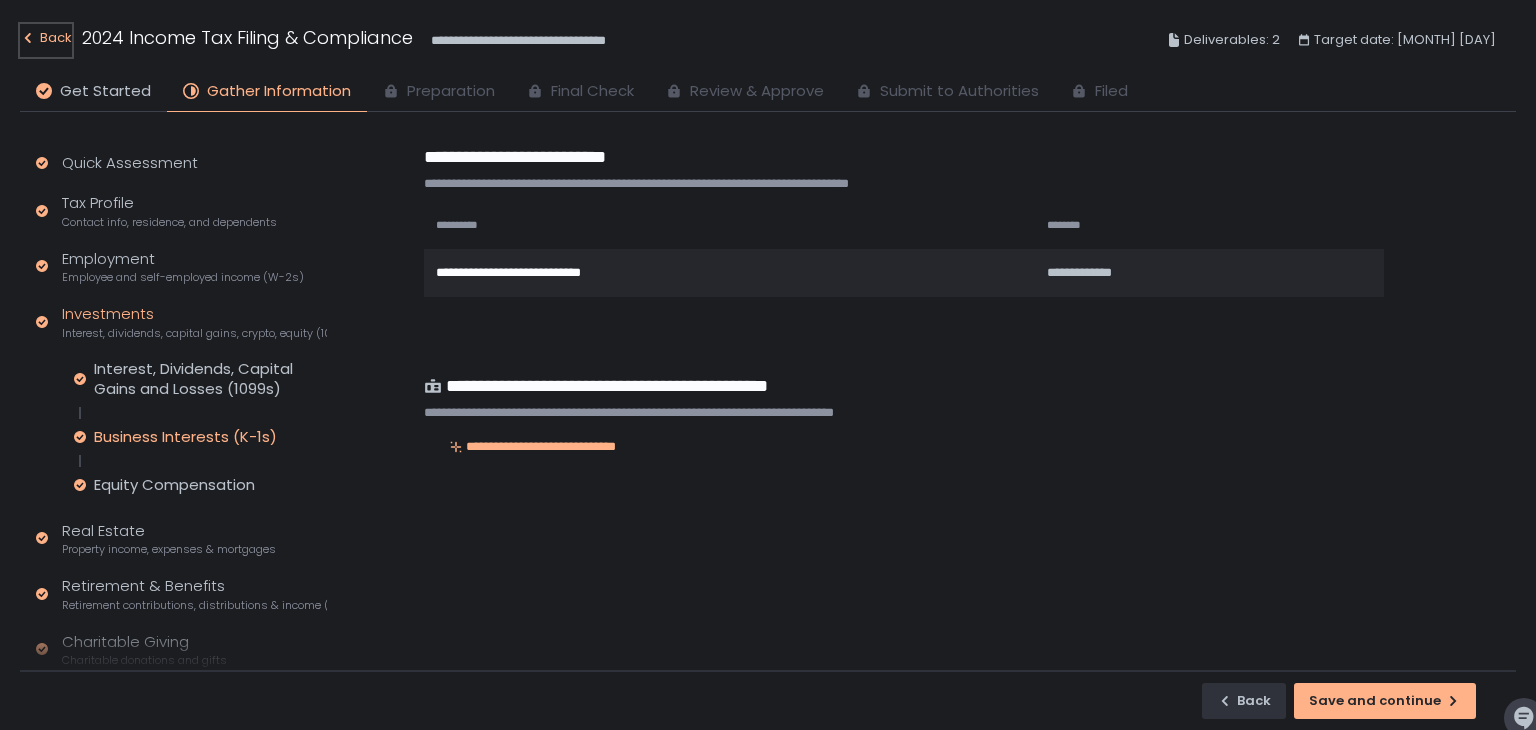 click on "Back" 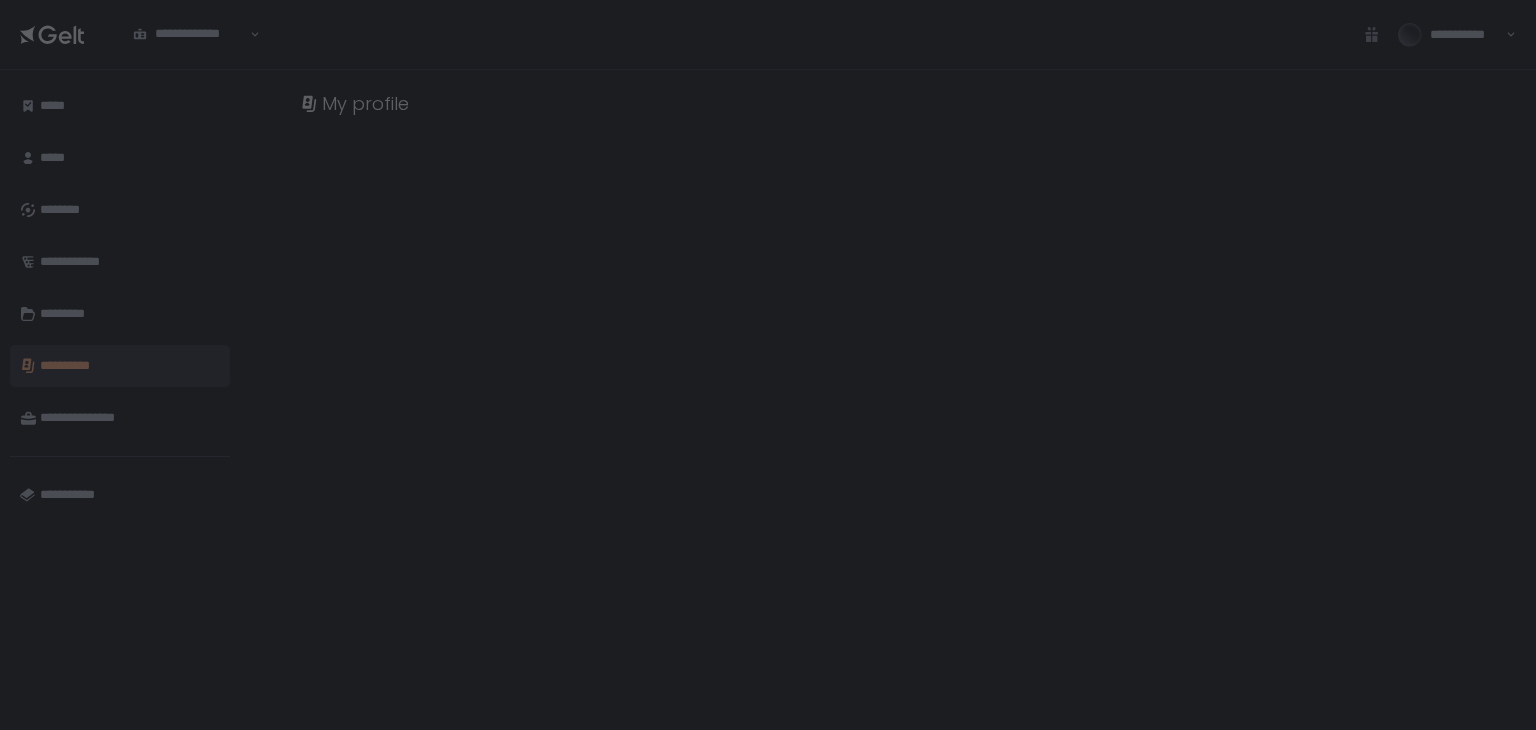 scroll, scrollTop: 0, scrollLeft: 0, axis: both 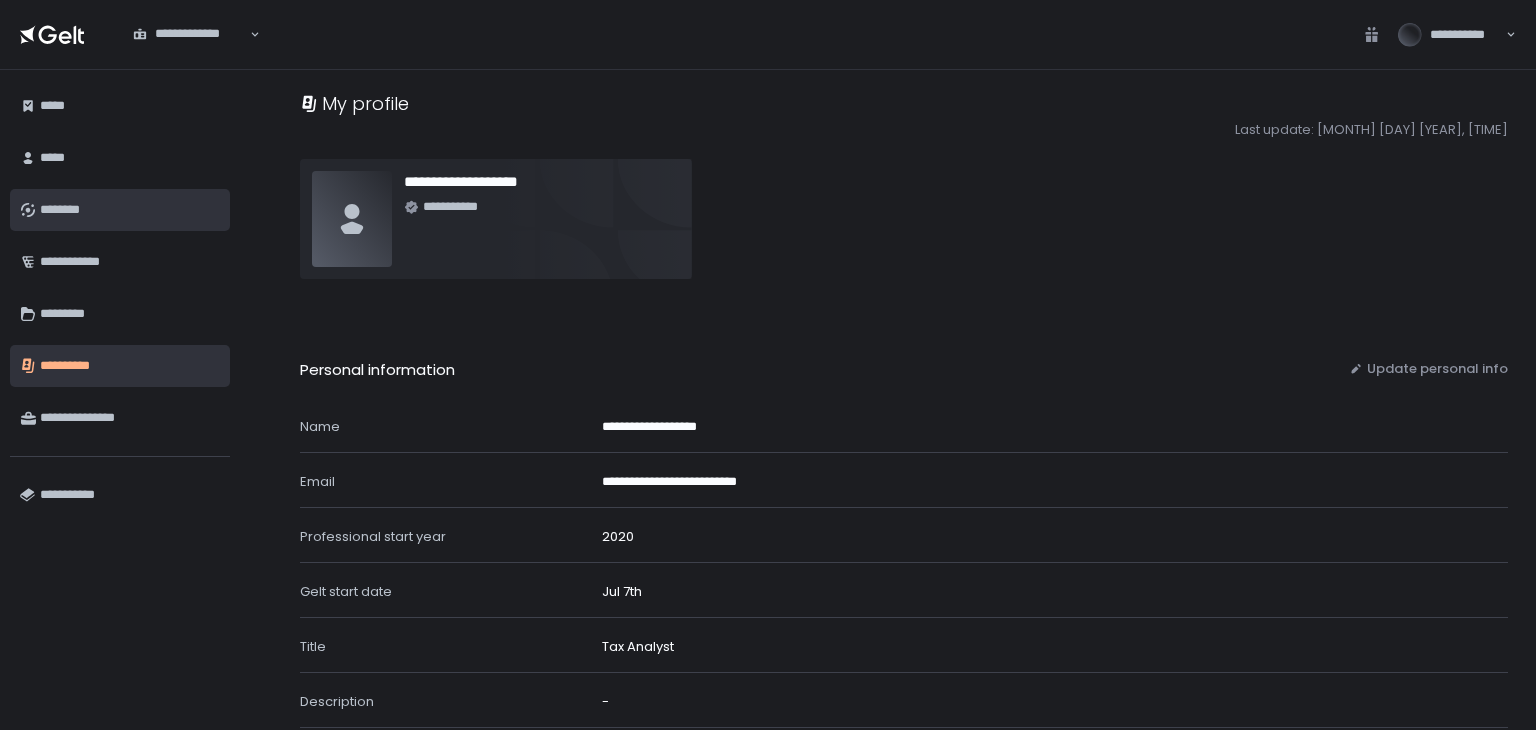 click on "********" at bounding box center (130, 210) 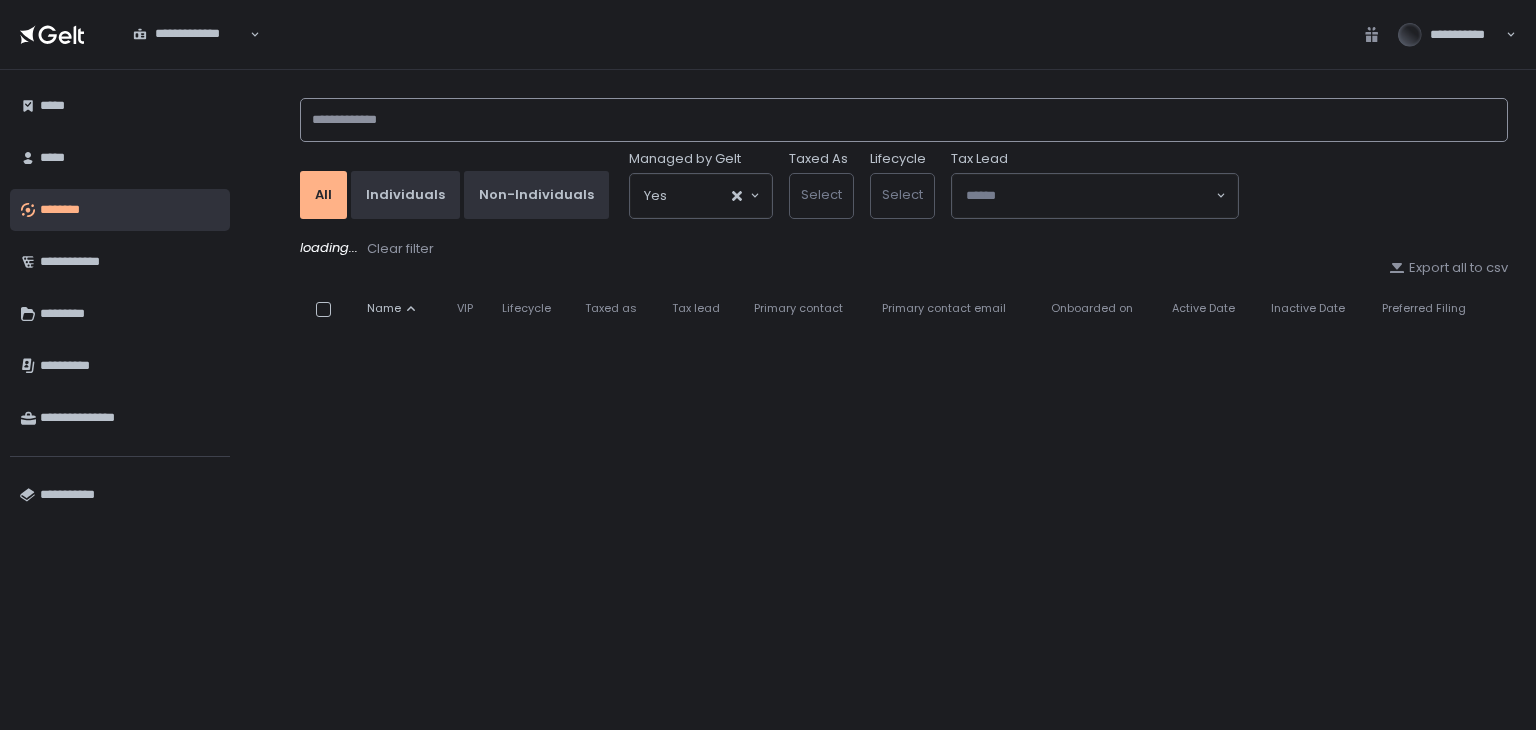 click 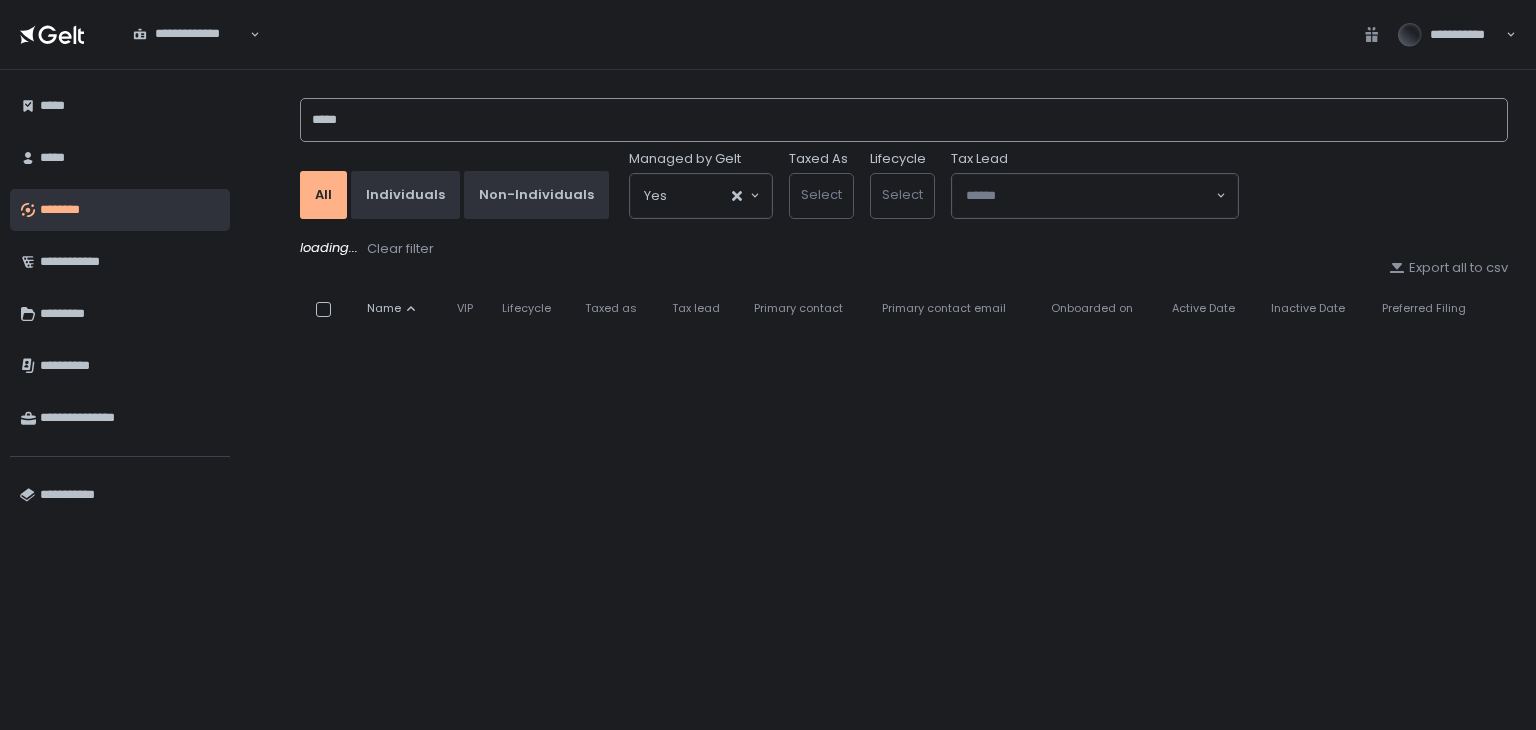 type on "*****" 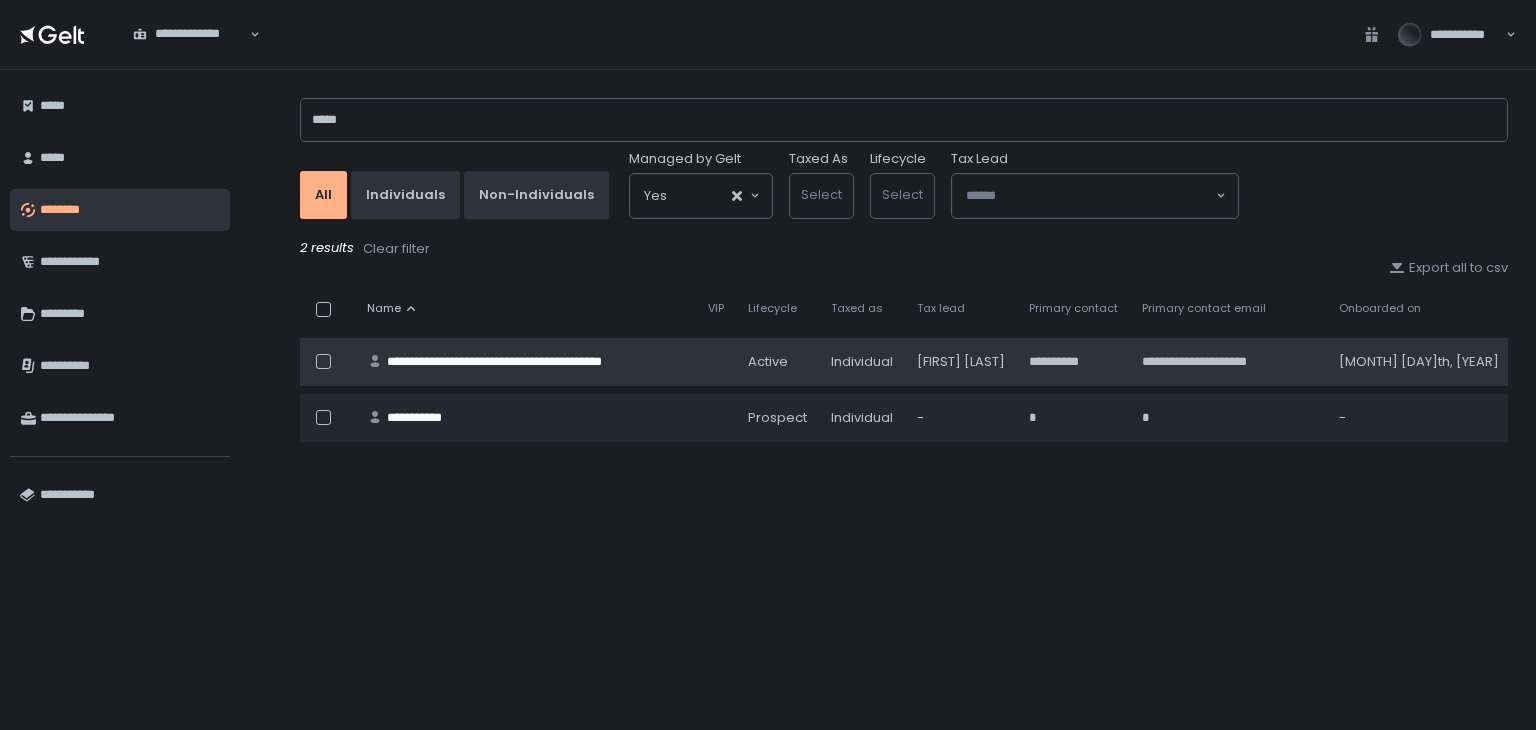 click on "**********" 